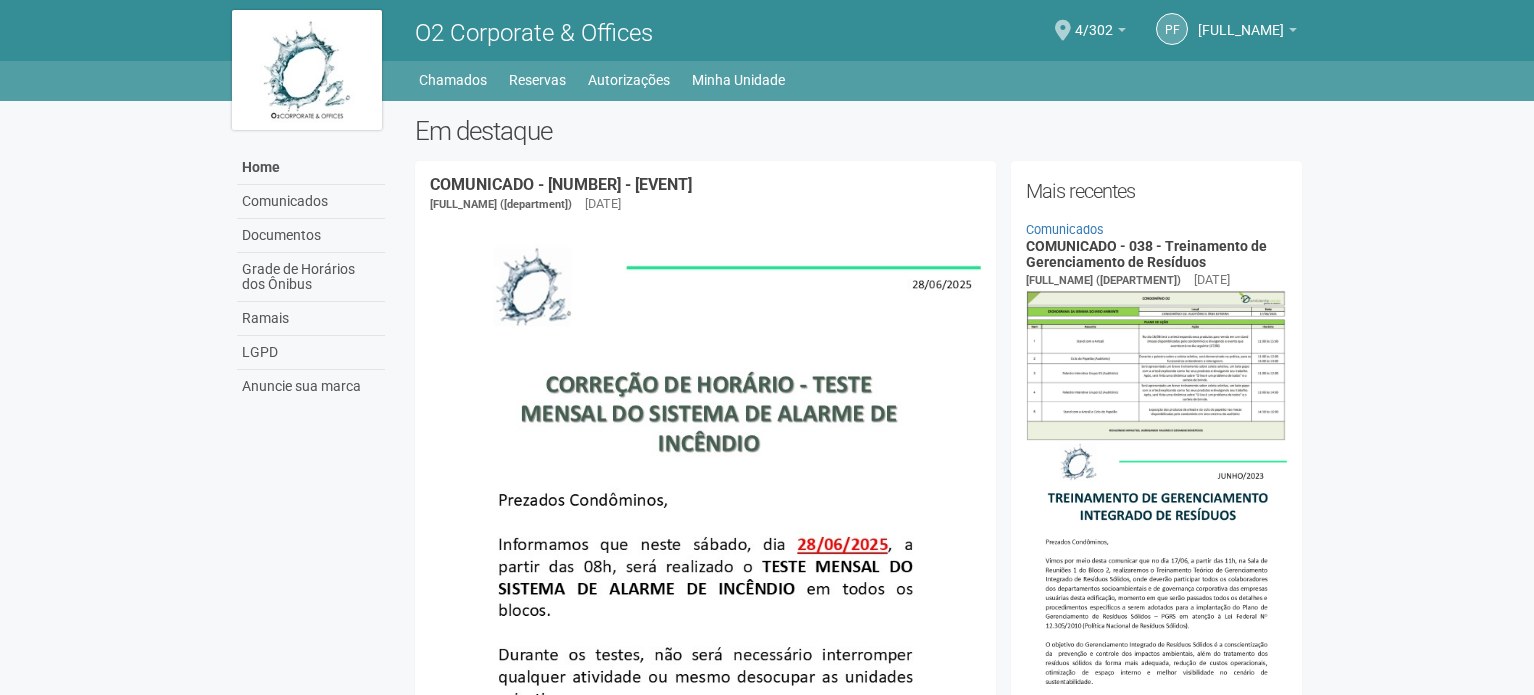 scroll, scrollTop: 600, scrollLeft: 0, axis: vertical 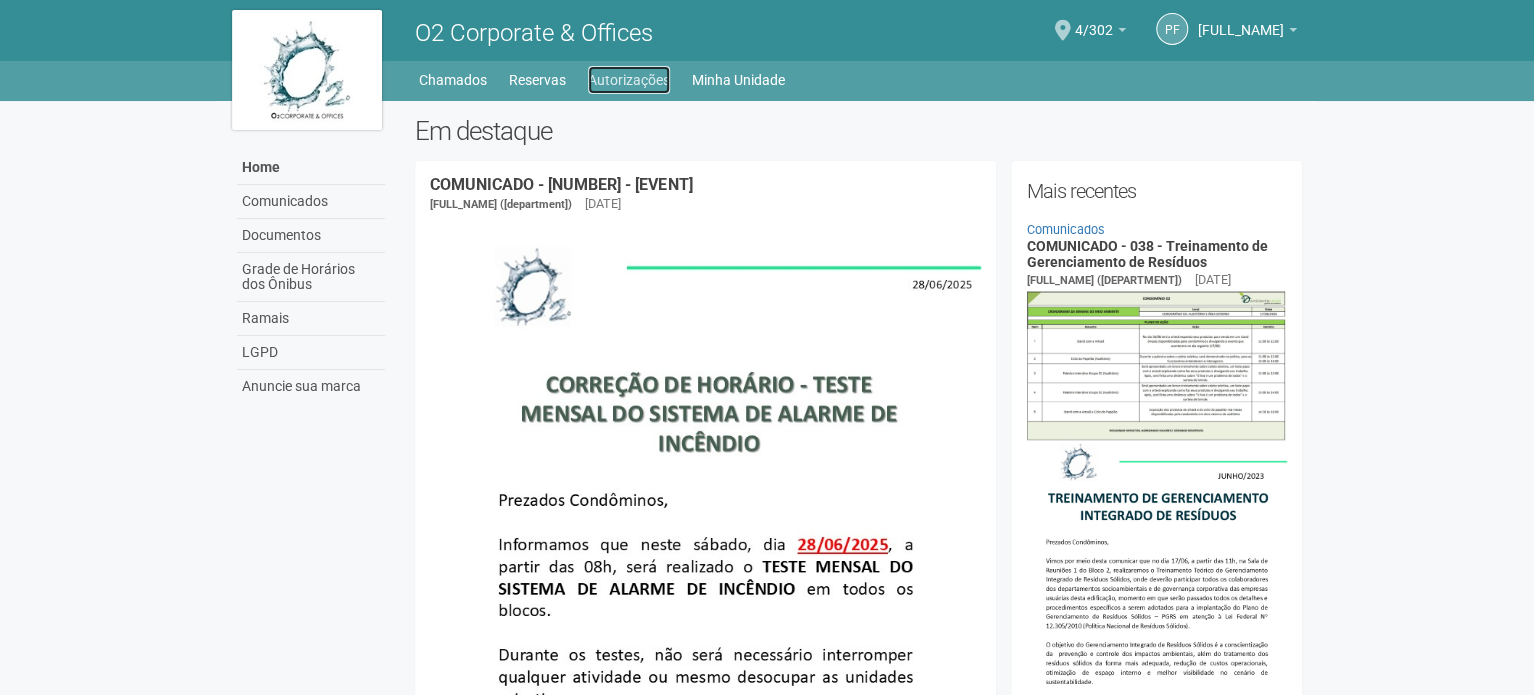 click on "Autorizações" at bounding box center [629, 80] 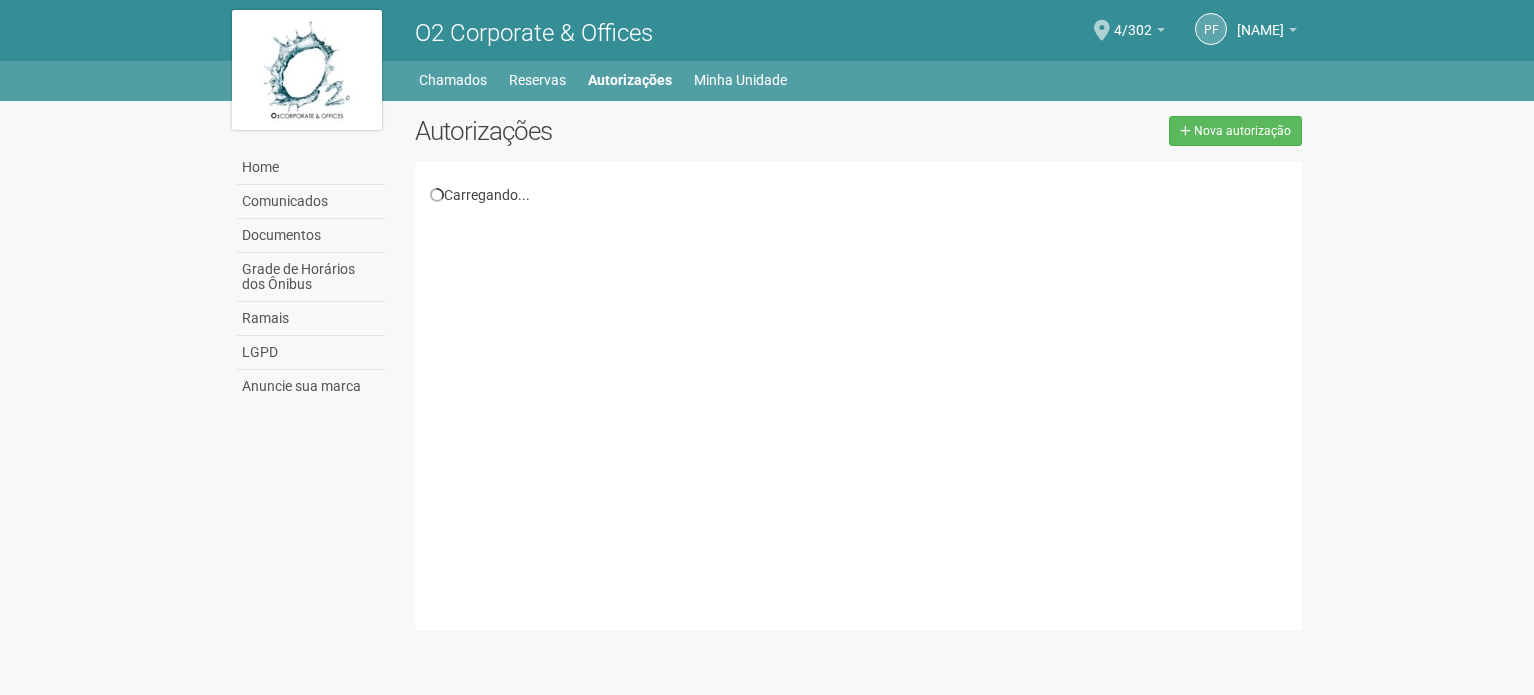 scroll, scrollTop: 0, scrollLeft: 0, axis: both 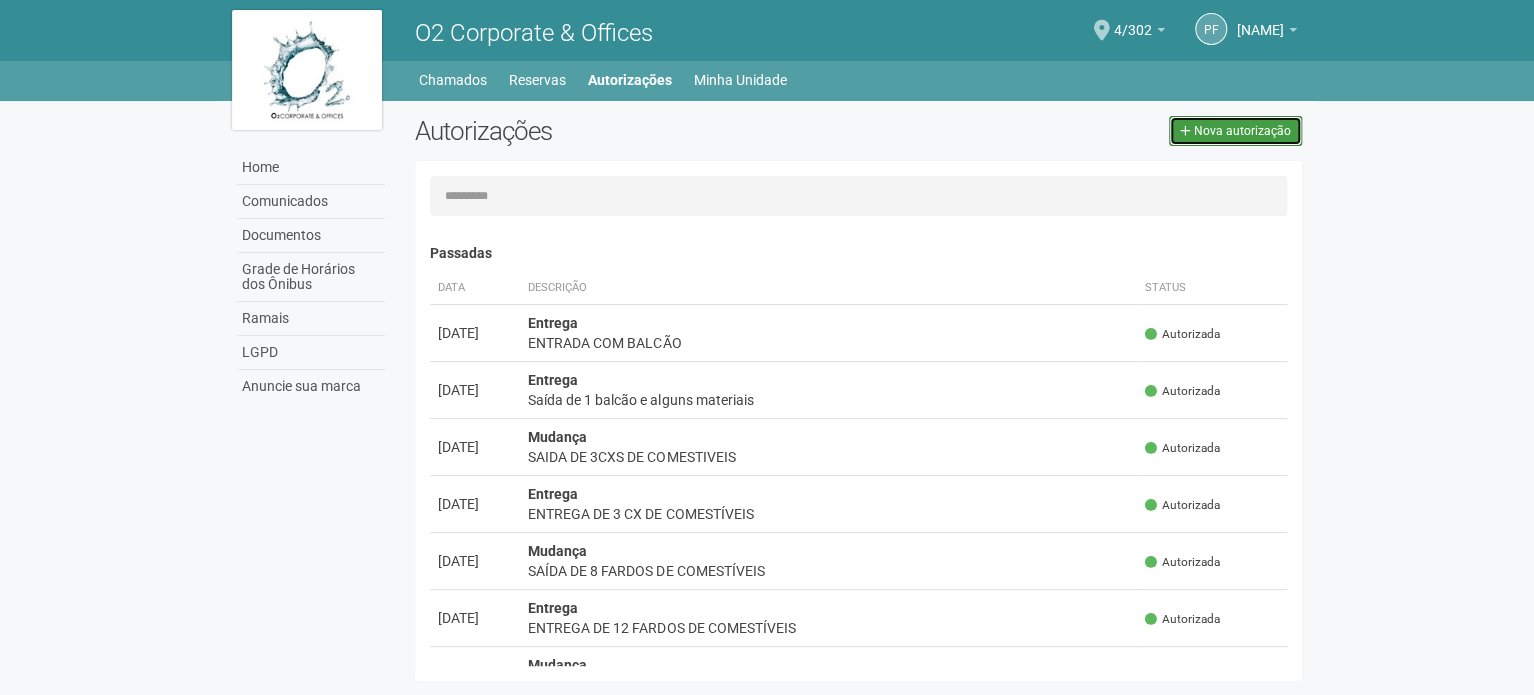 click on "Nova autorização" at bounding box center (1242, 131) 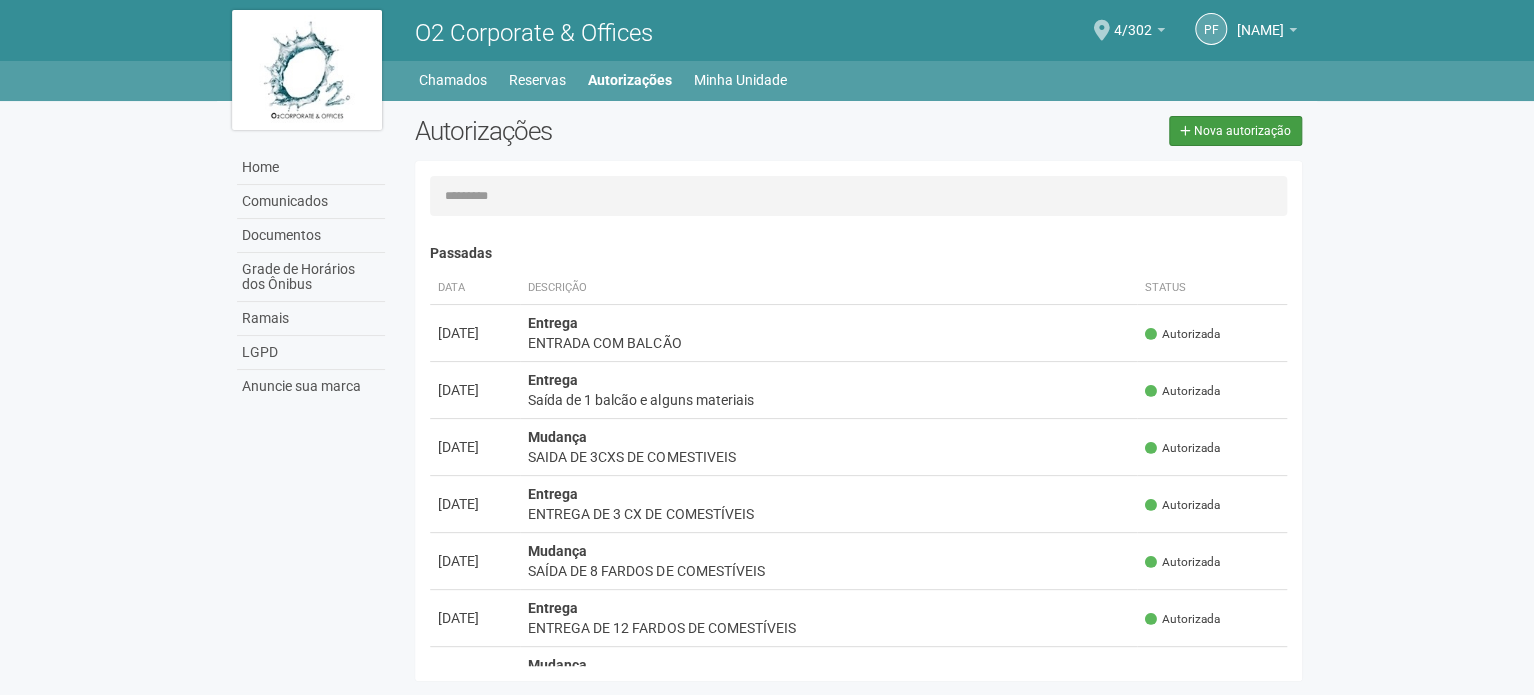 scroll, scrollTop: 31, scrollLeft: 0, axis: vertical 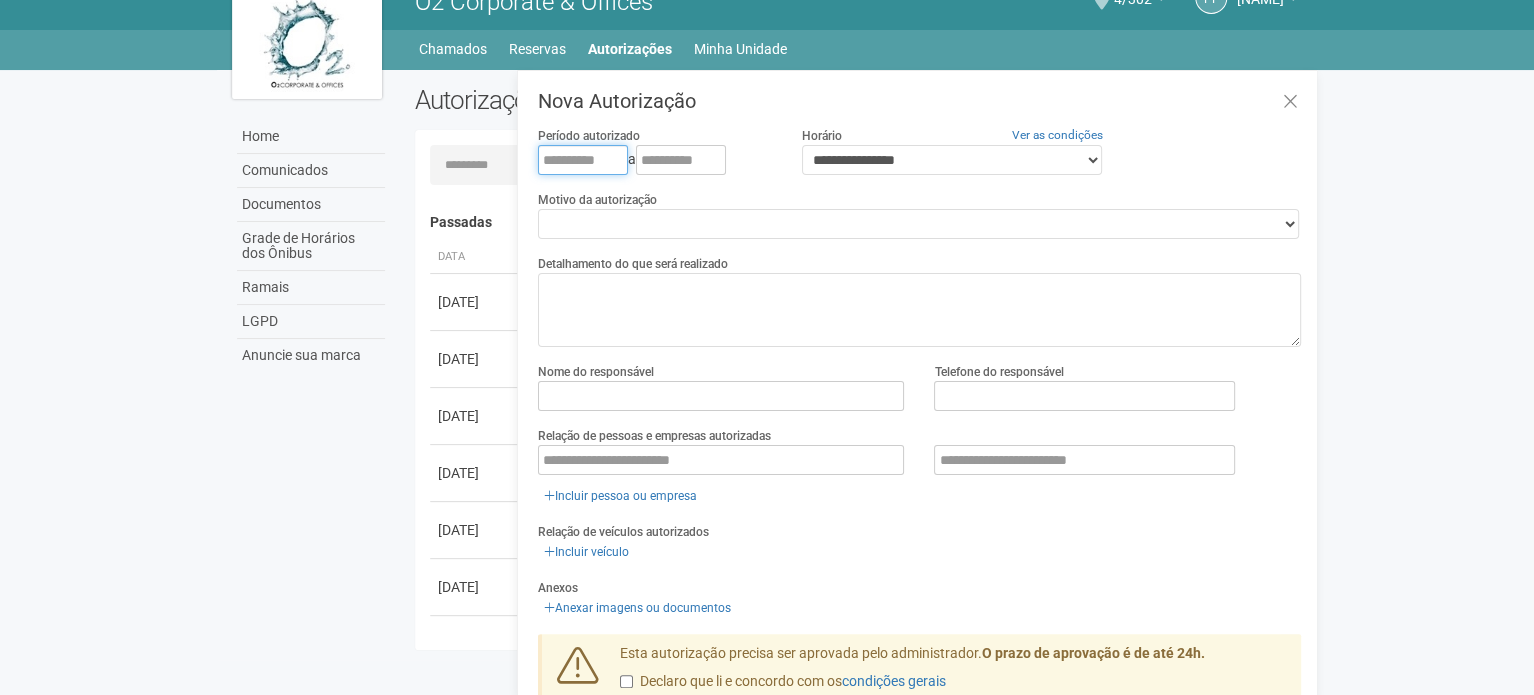 click at bounding box center (583, 160) 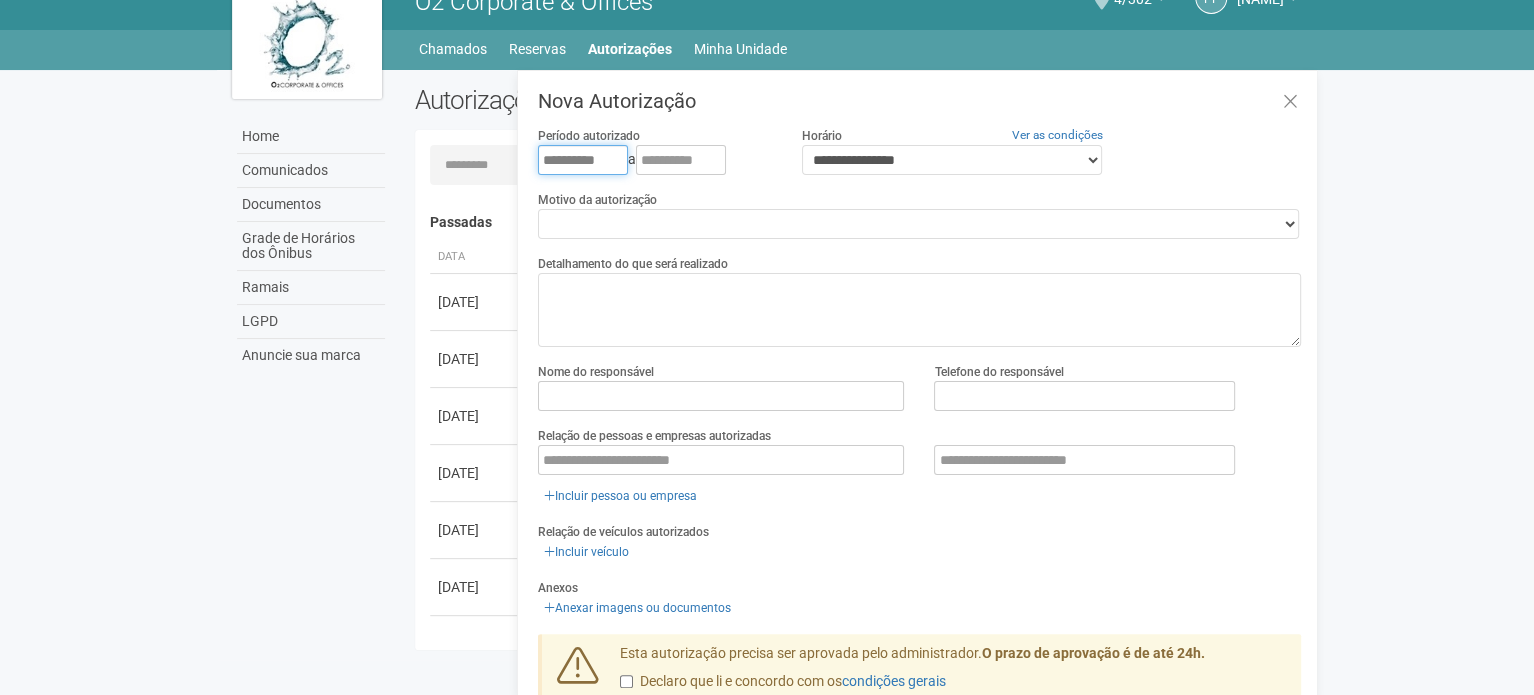 type on "**********" 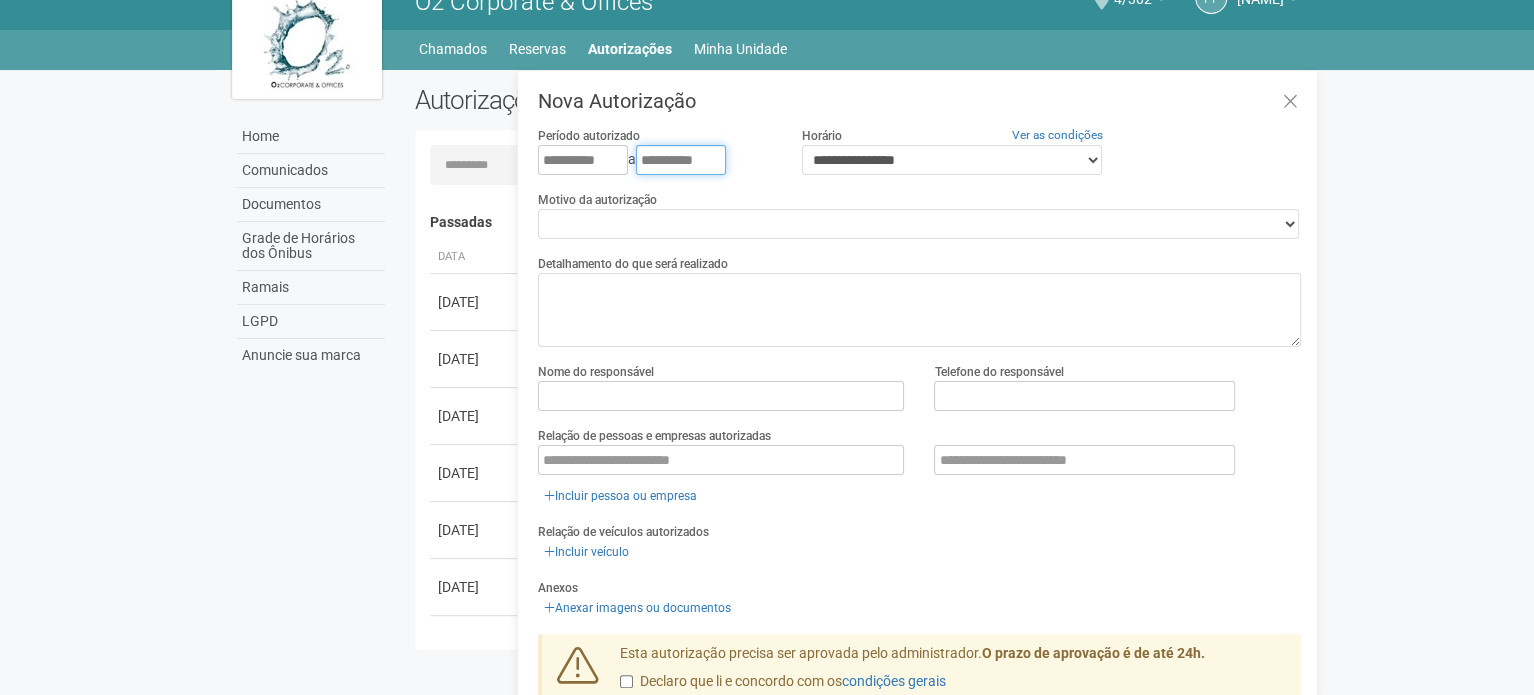 type on "**********" 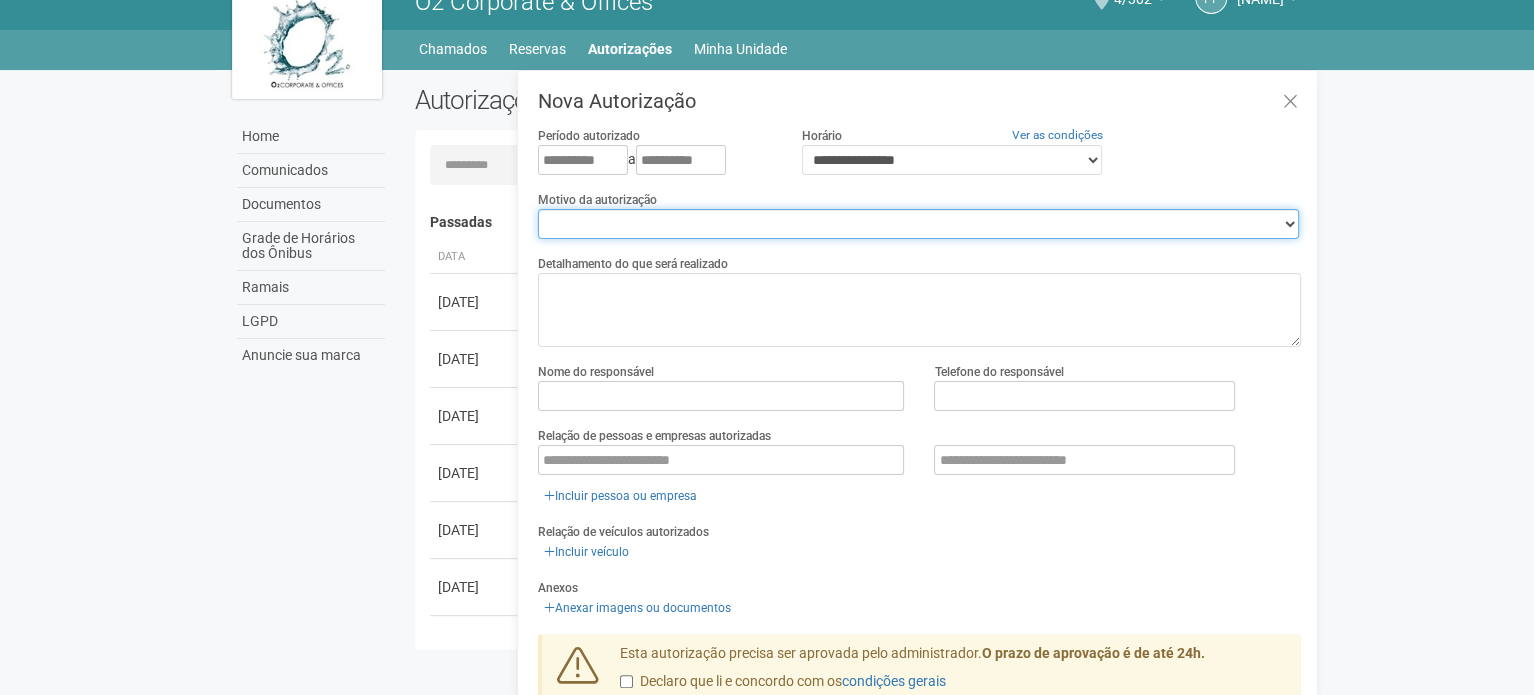 click on "**********" at bounding box center (918, 224) 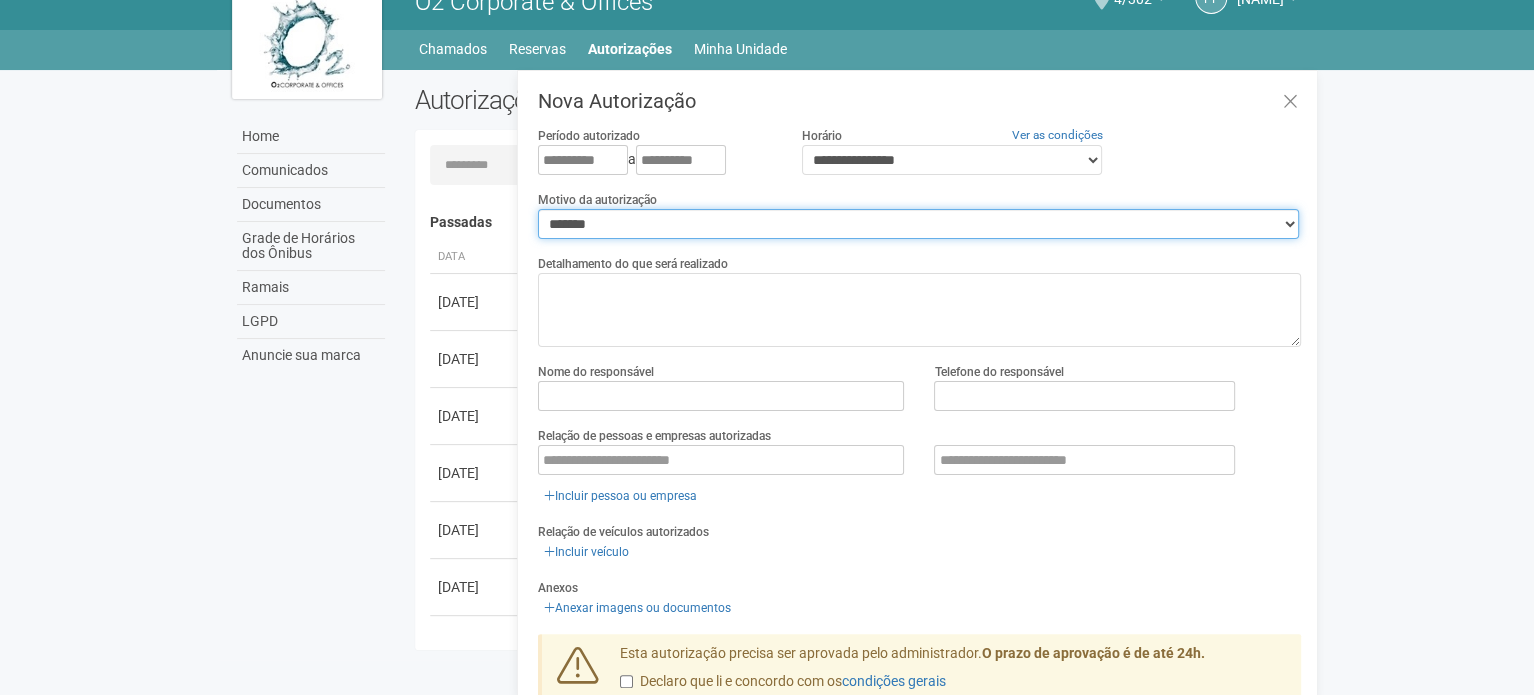 click on "**********" at bounding box center (918, 224) 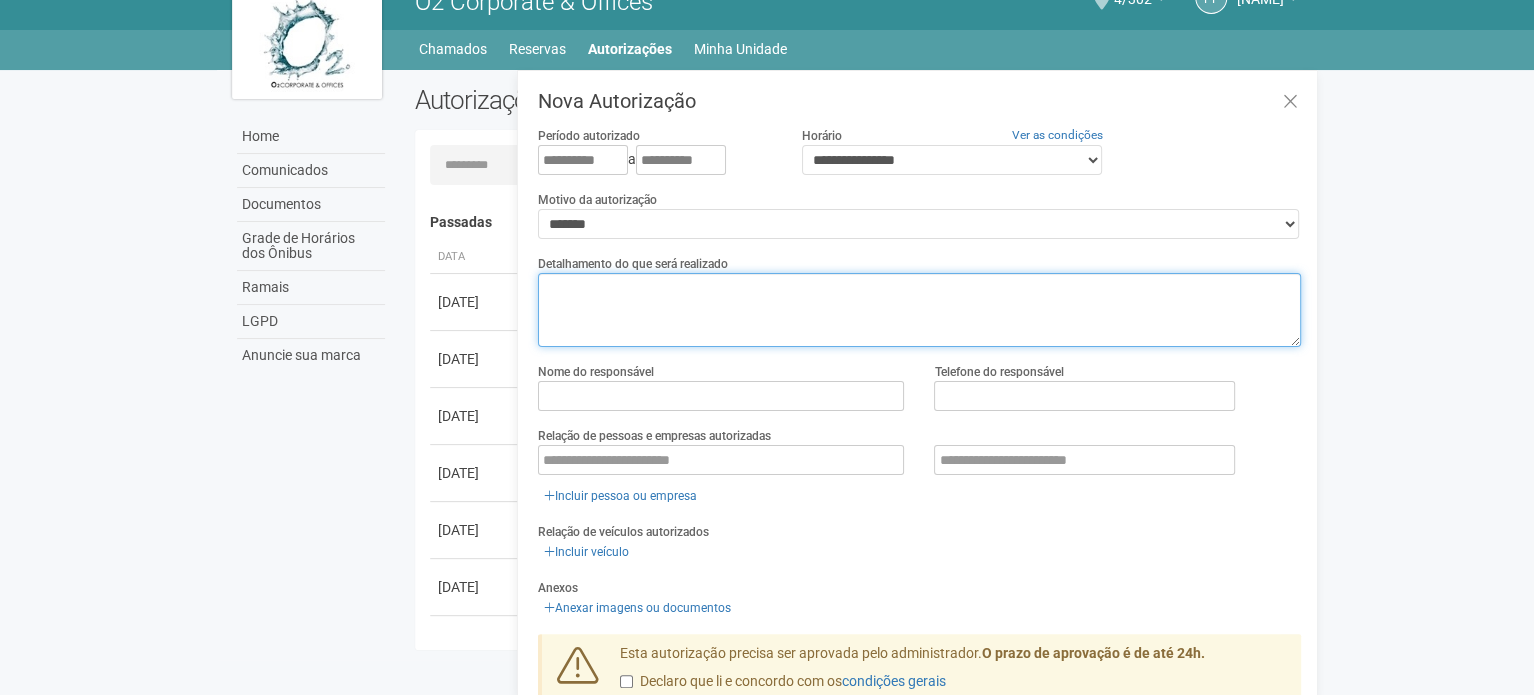 click at bounding box center (919, 310) 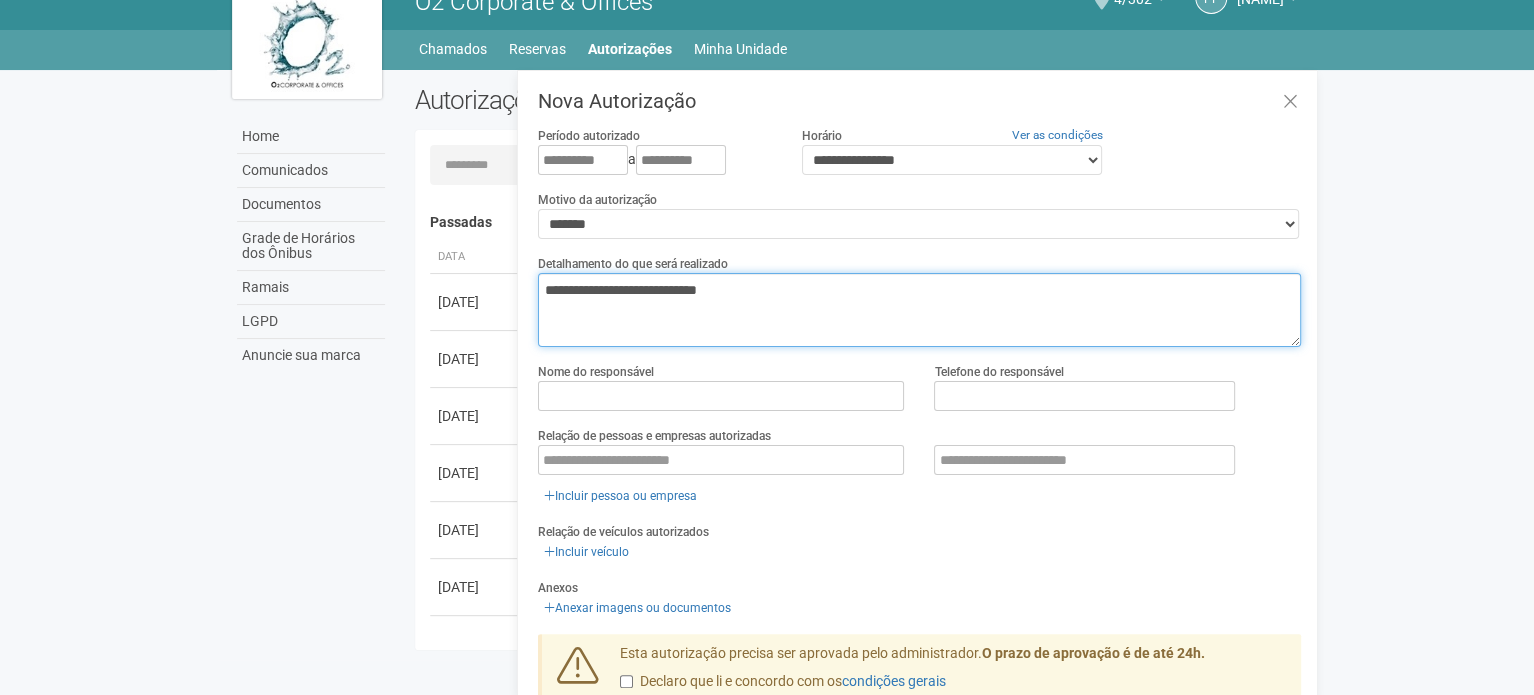 type on "**********" 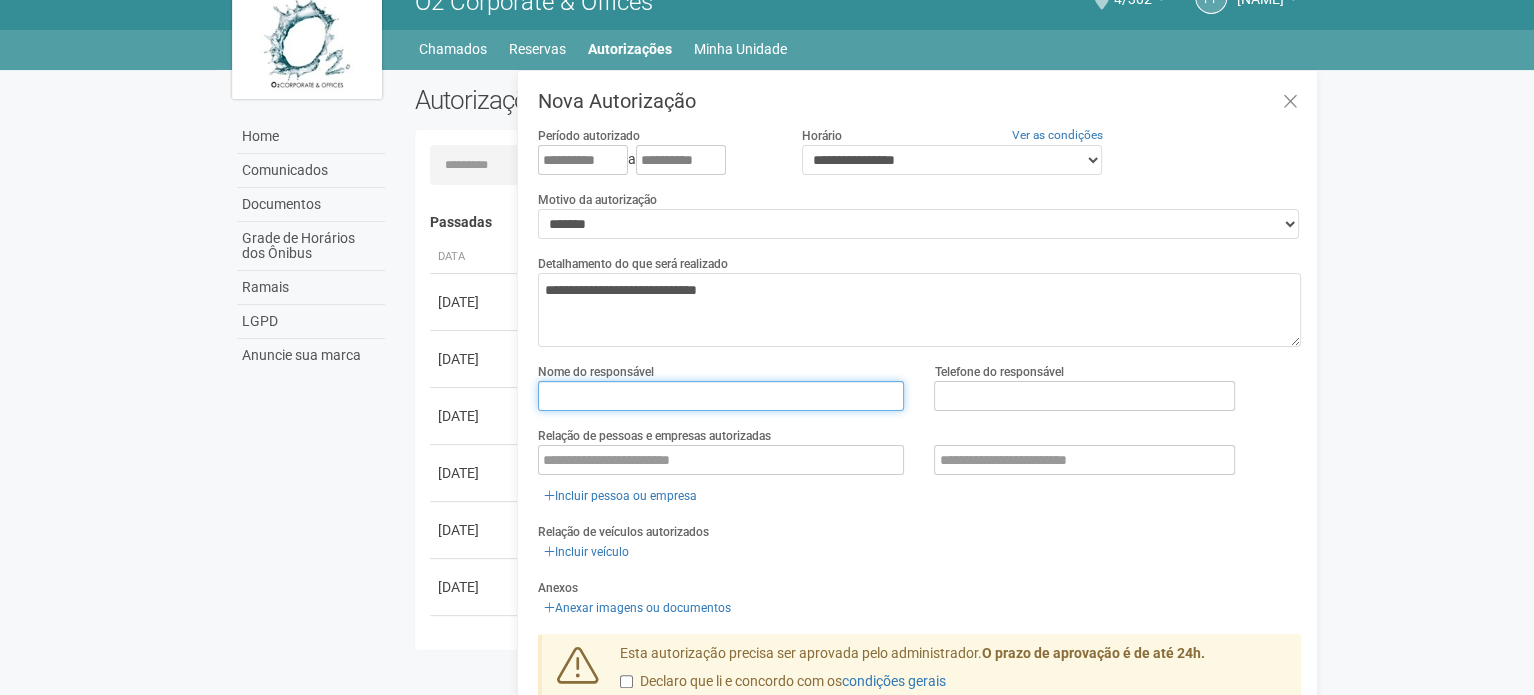 click at bounding box center (721, 396) 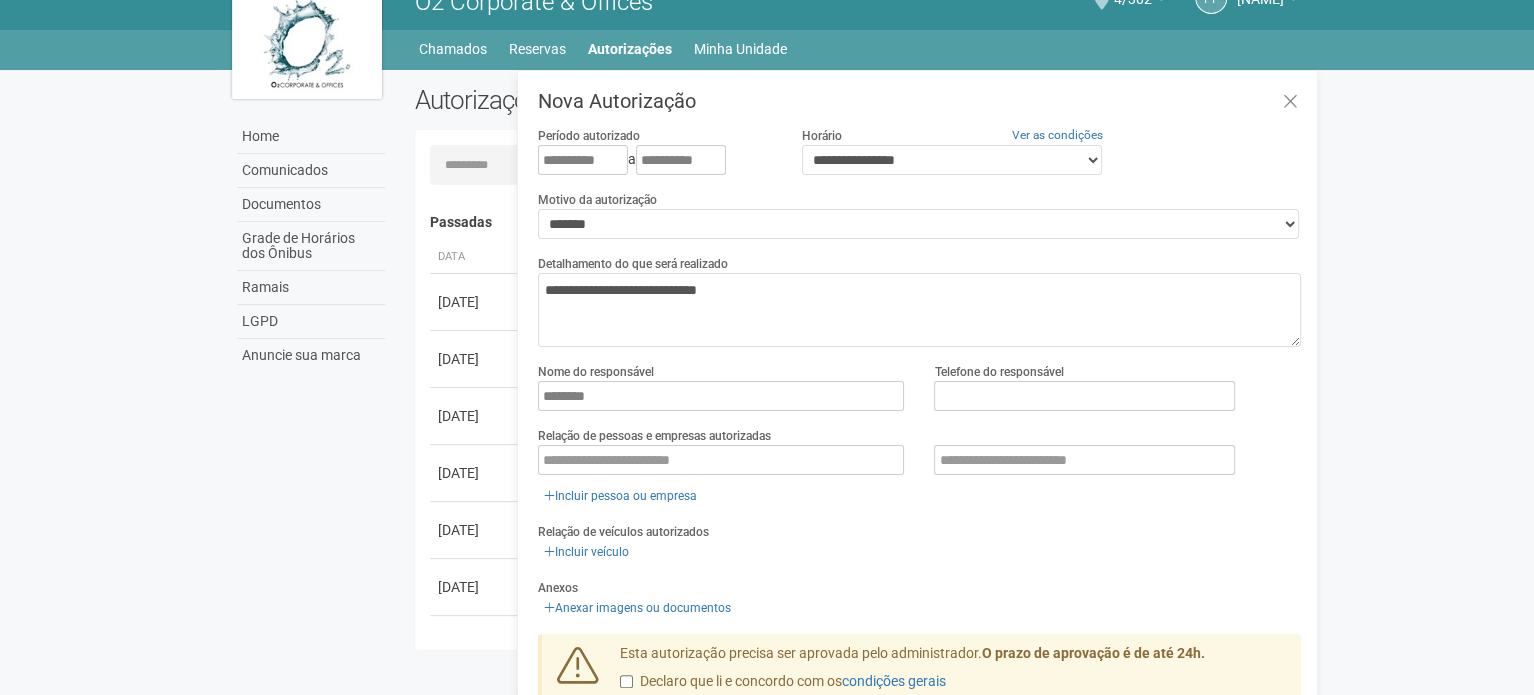 click on "Telefone do responsável" at bounding box center (998, 372) 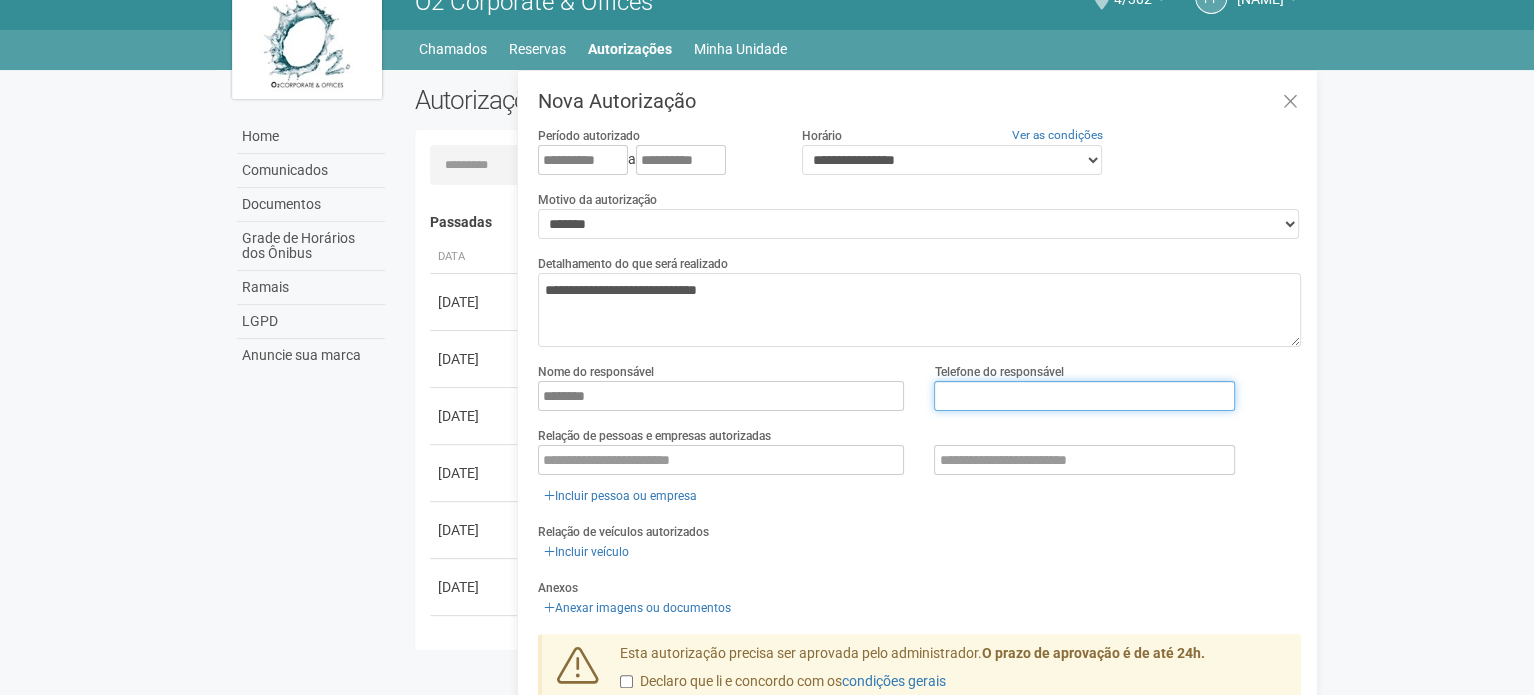 click at bounding box center (1084, 396) 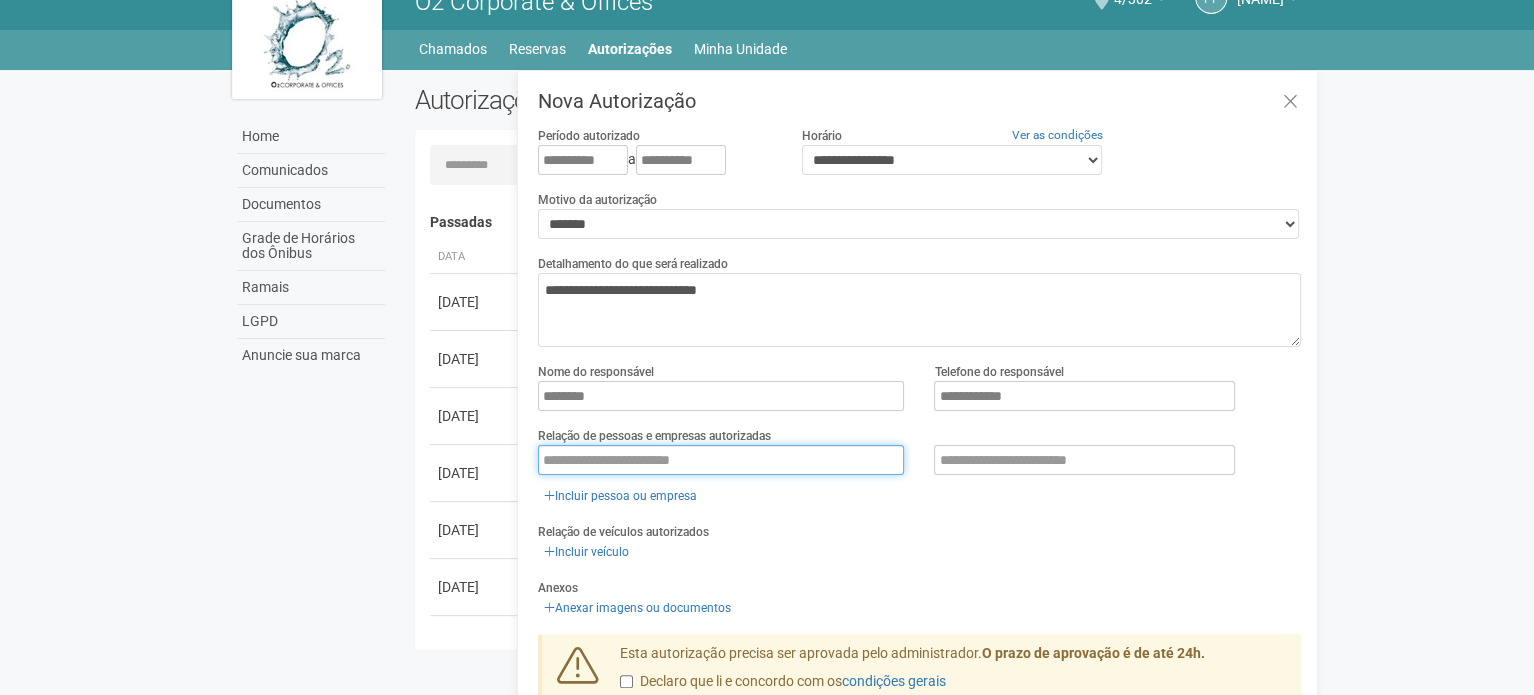 click at bounding box center (721, 460) 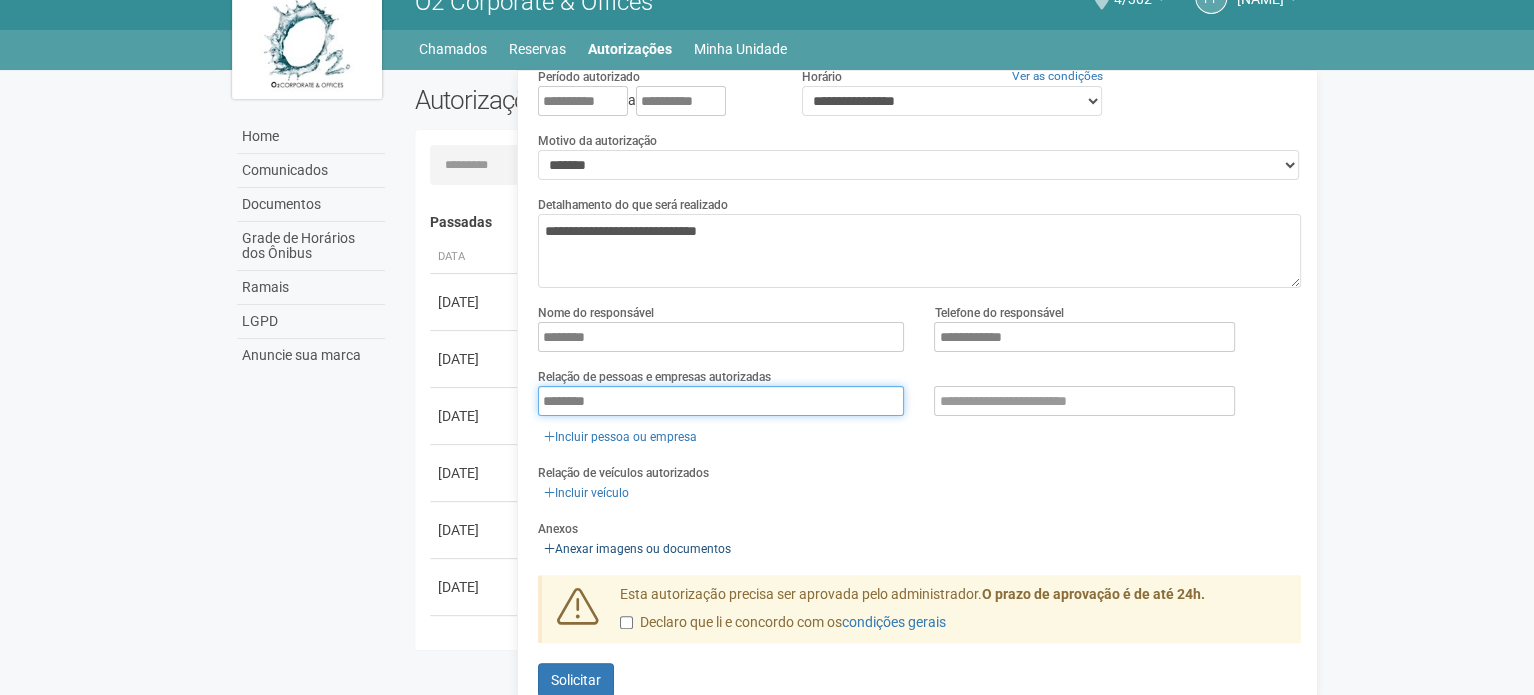 scroll, scrollTop: 90, scrollLeft: 0, axis: vertical 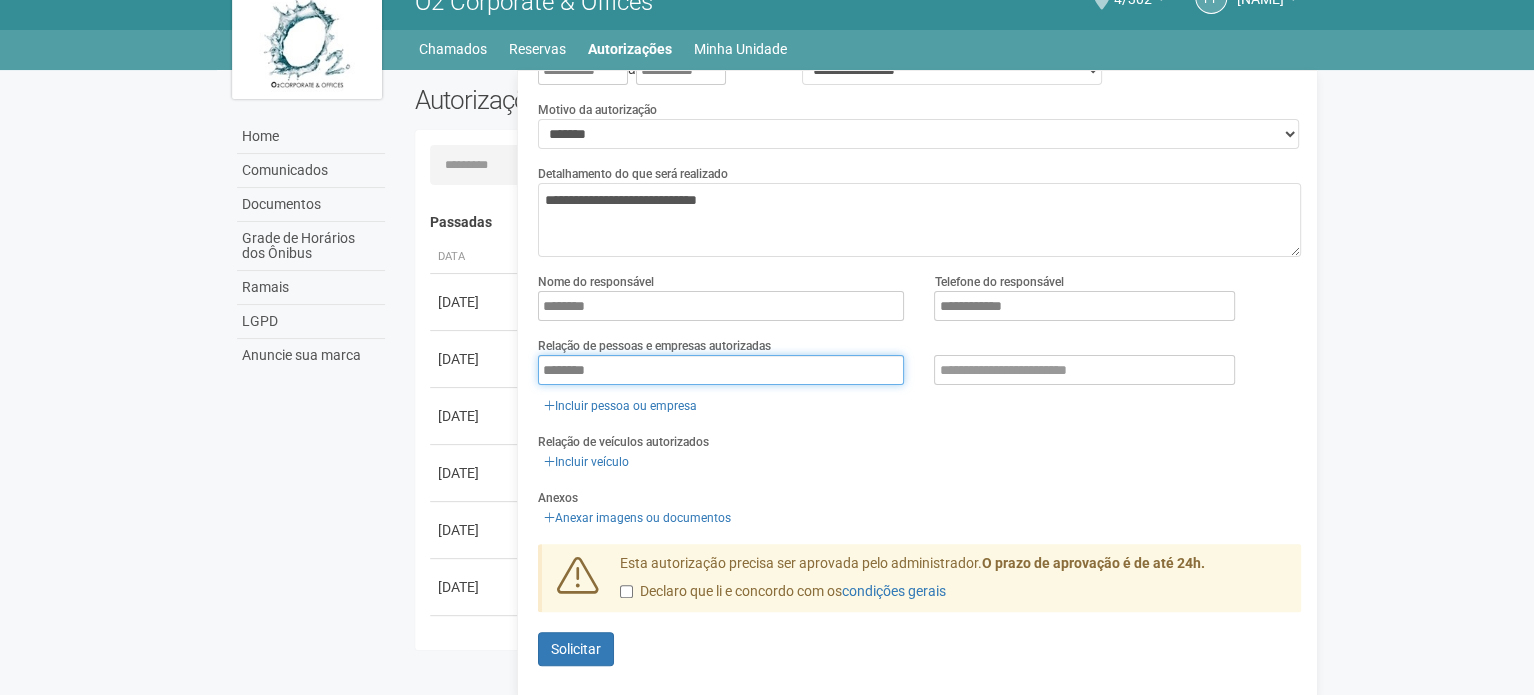 type on "********" 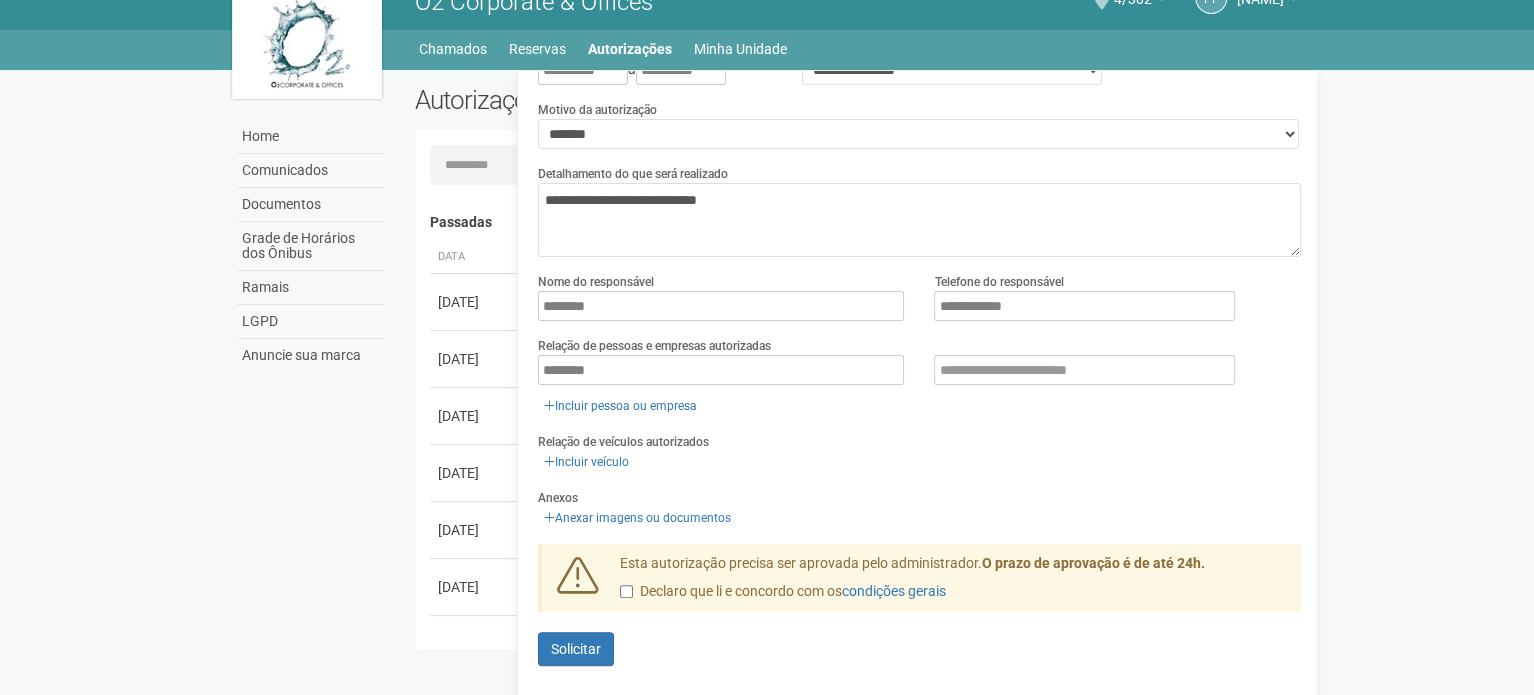 click on "Declaro que li e concordo com os
condições gerais" at bounding box center (783, 592) 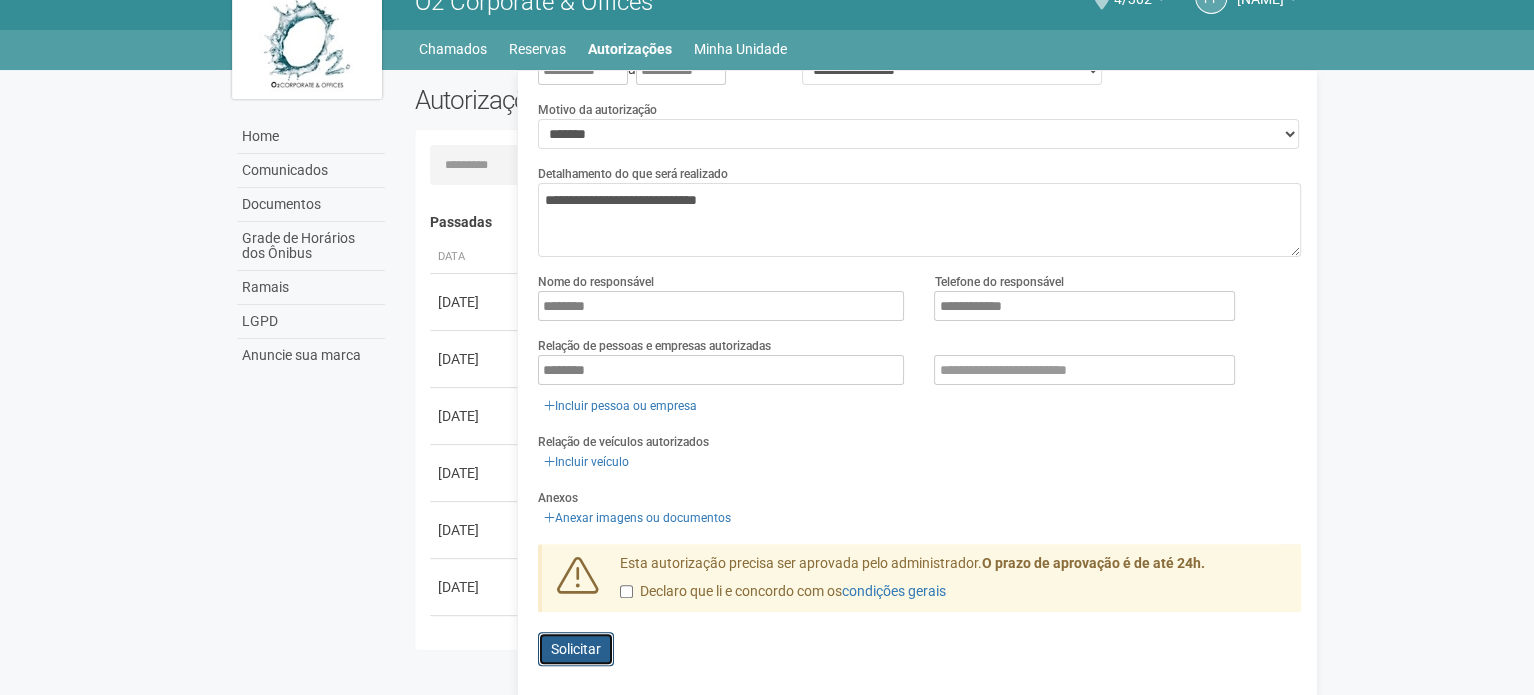 click on "Solicitar" at bounding box center (576, 649) 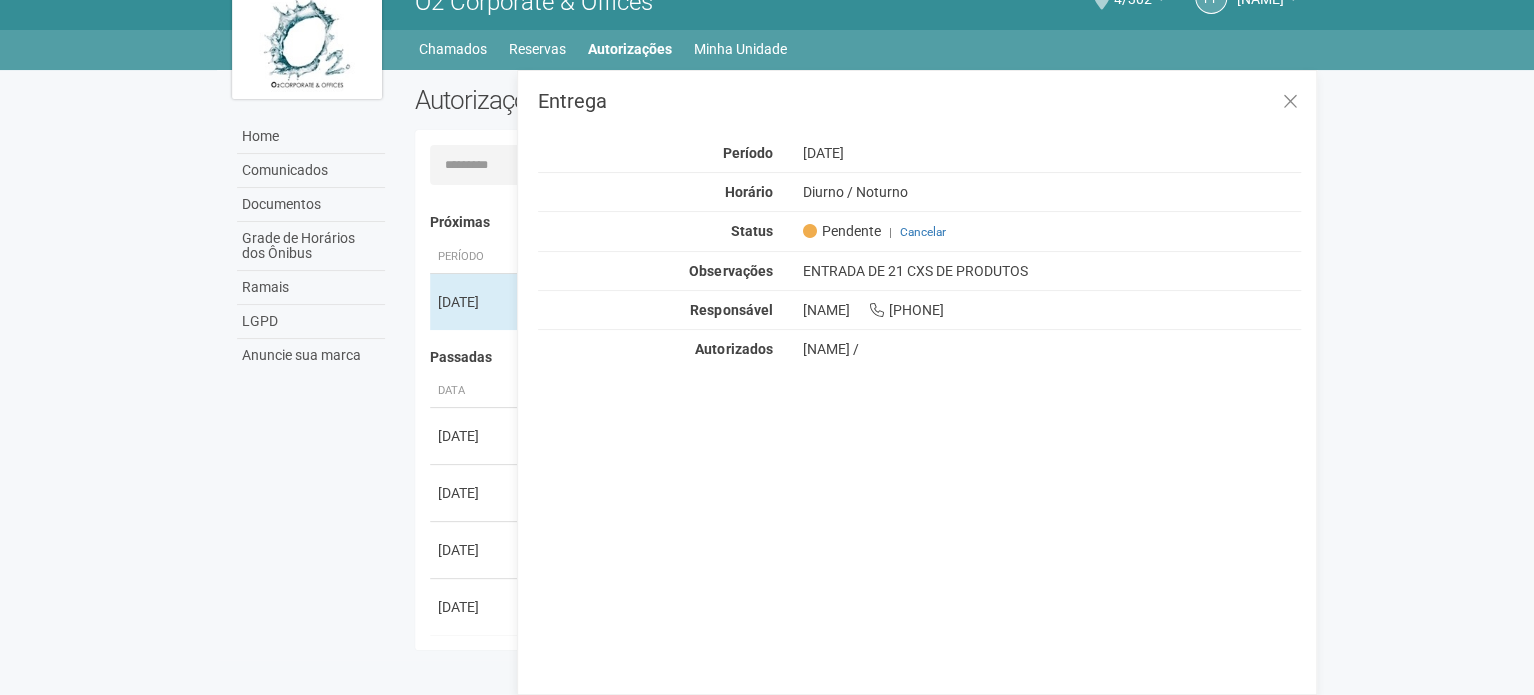 scroll, scrollTop: 0, scrollLeft: 0, axis: both 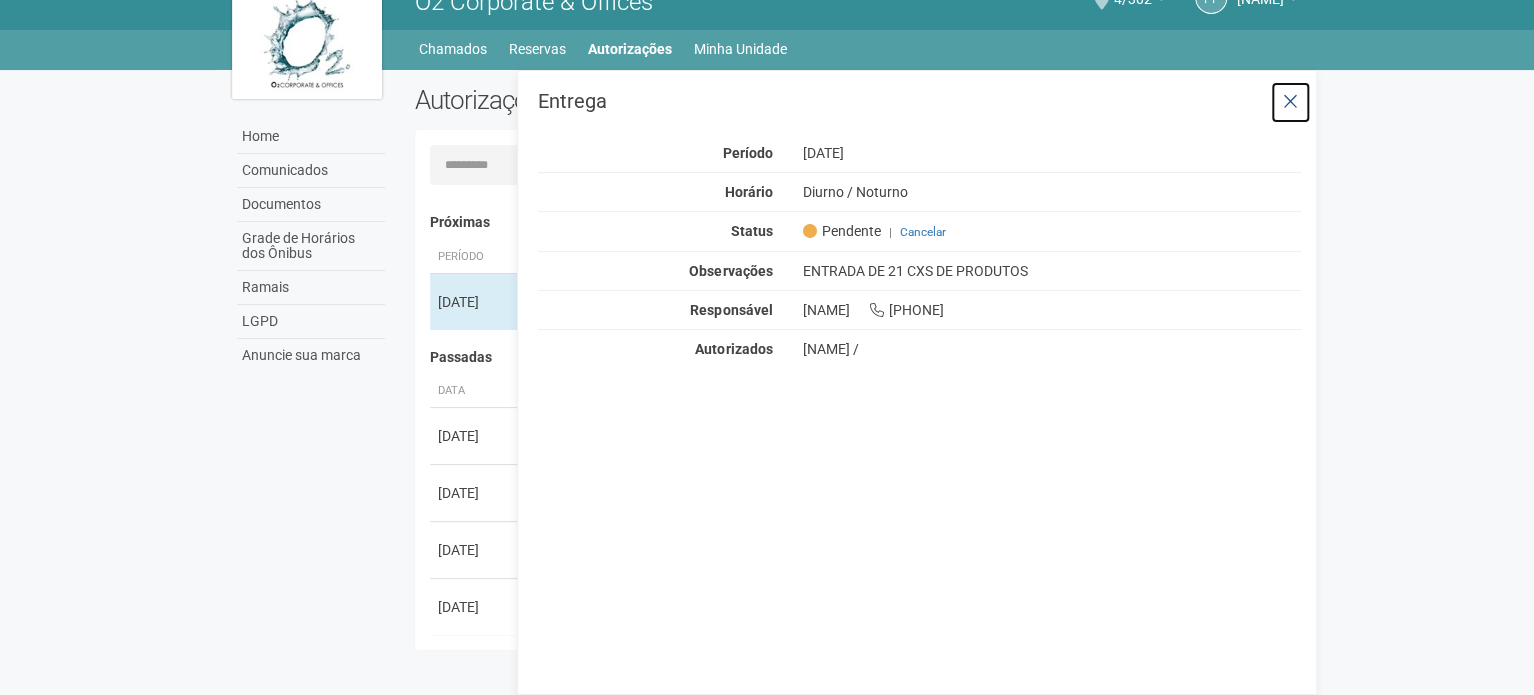 click at bounding box center [1290, 102] 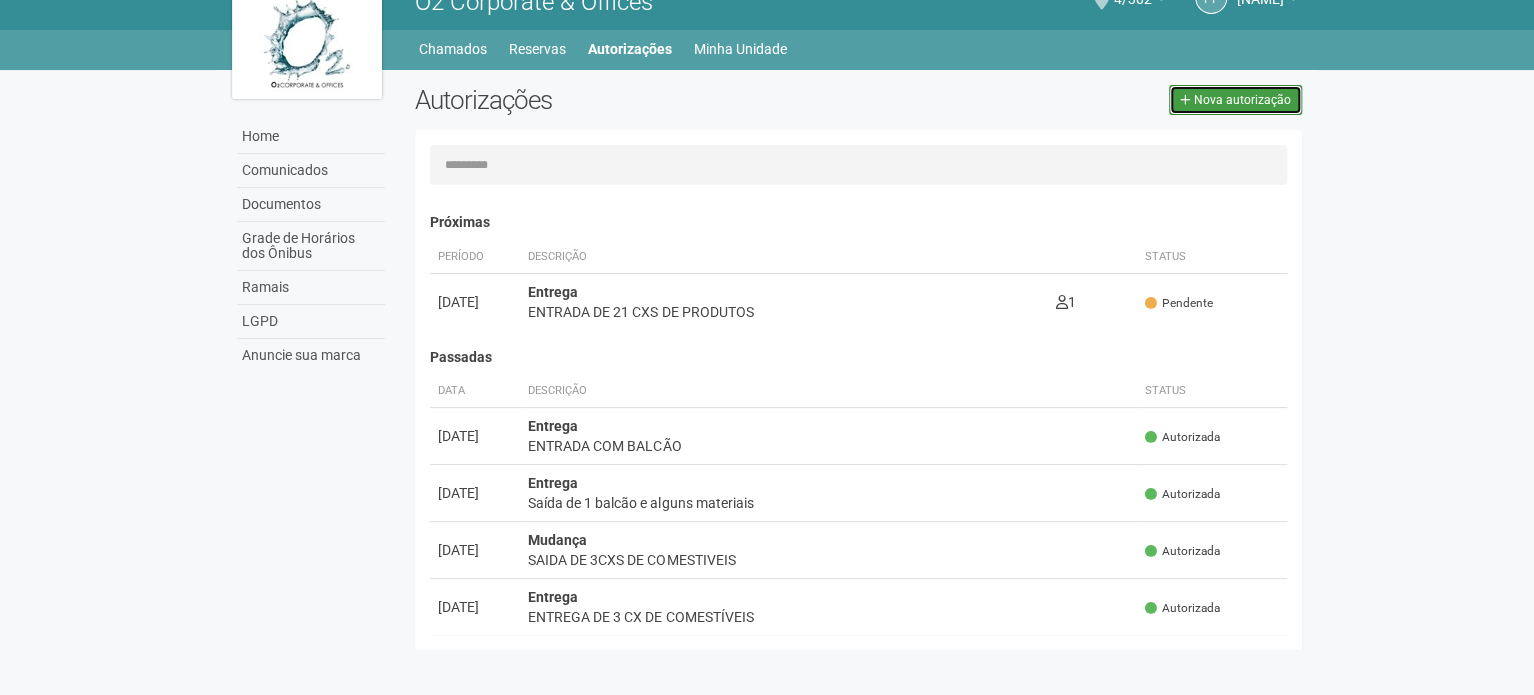 click on "Nova autorização" at bounding box center [1242, 100] 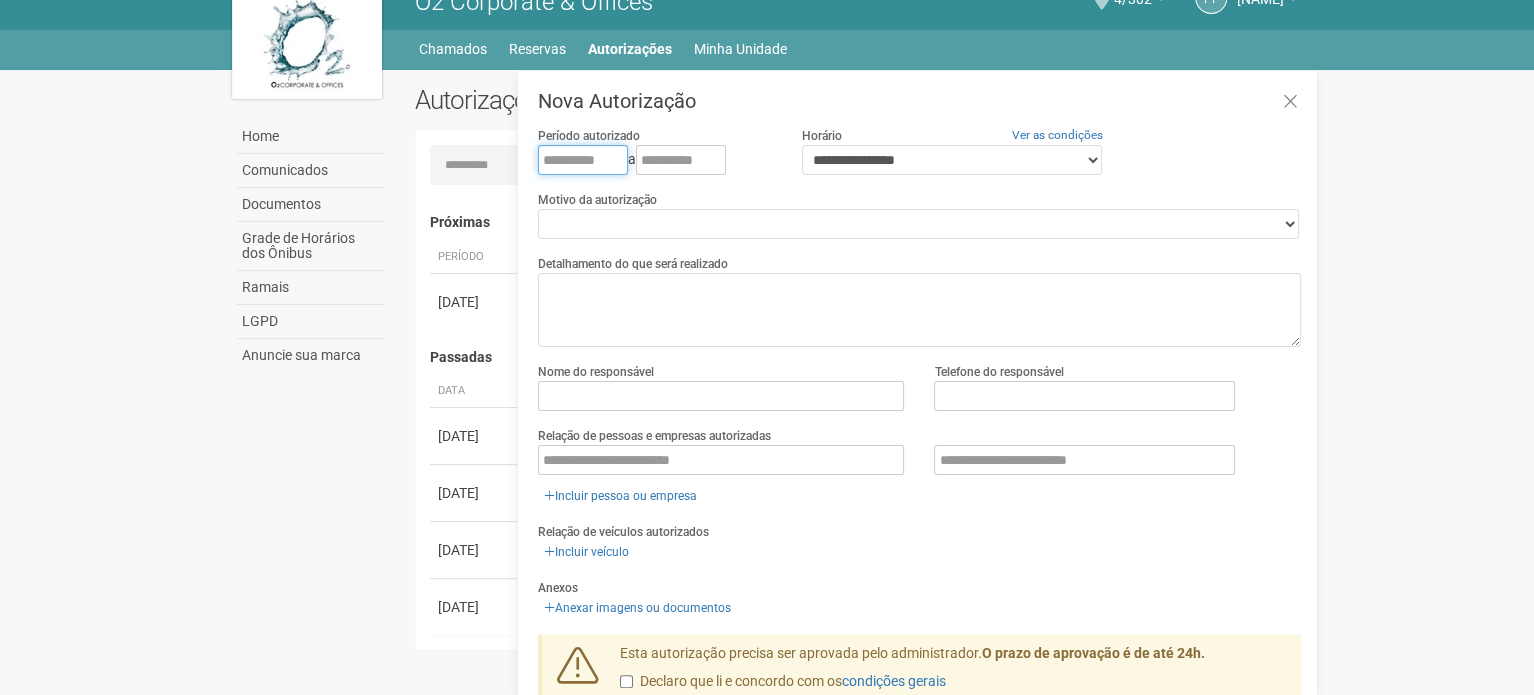 click at bounding box center (583, 160) 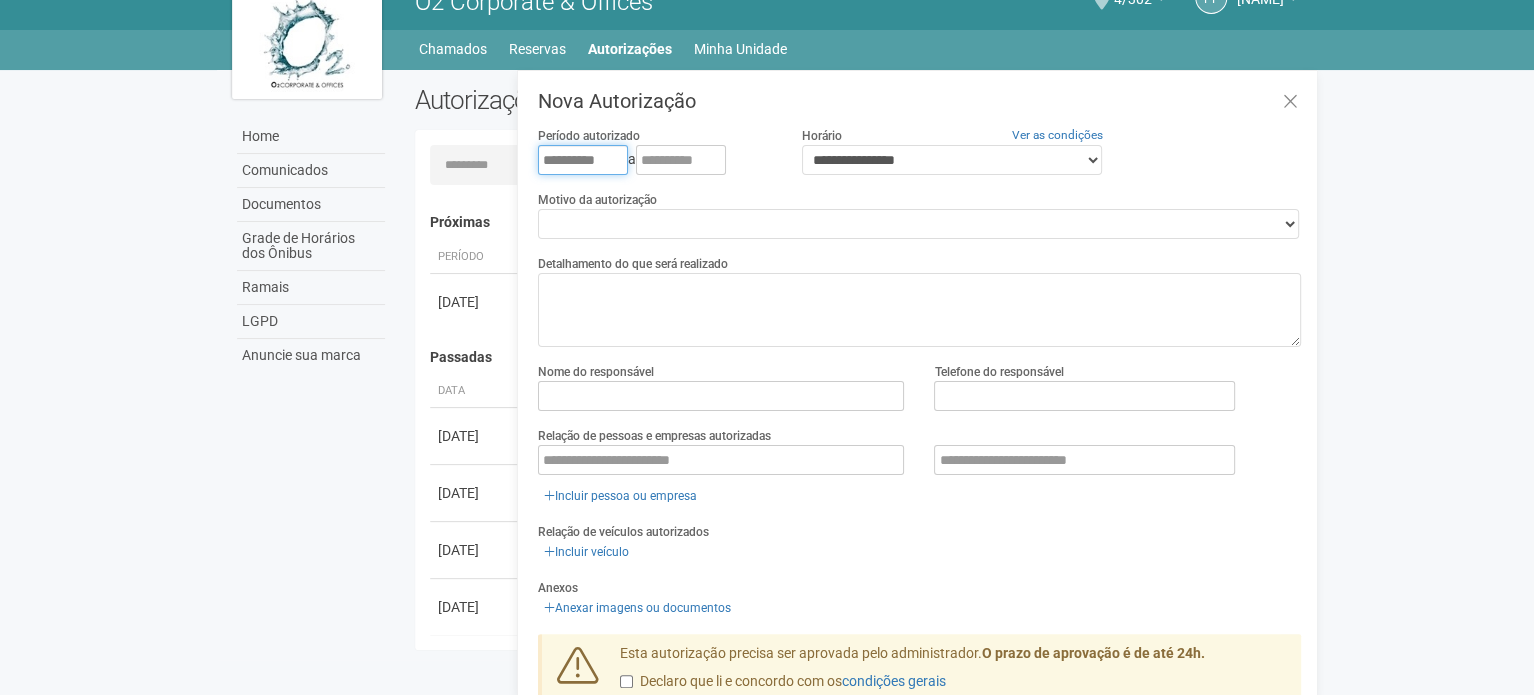 type on "**********" 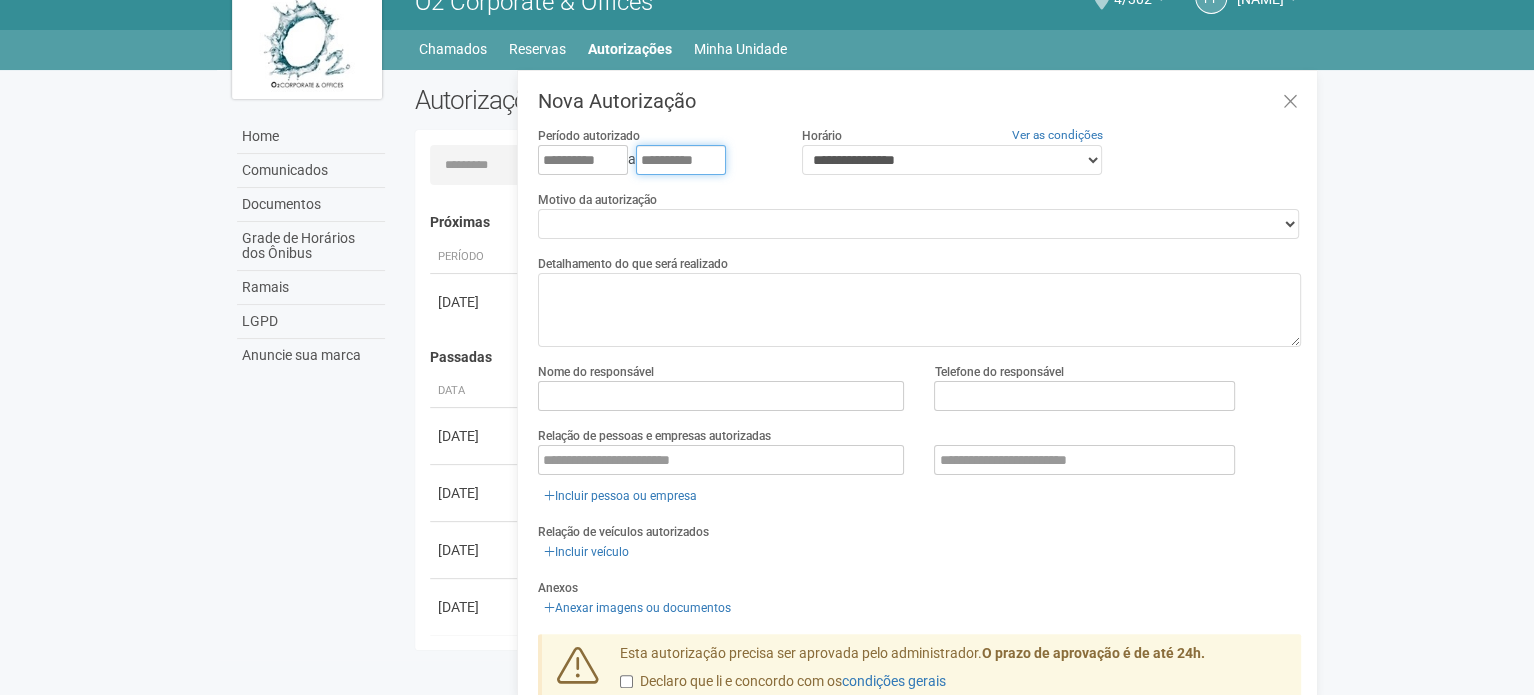 type on "**********" 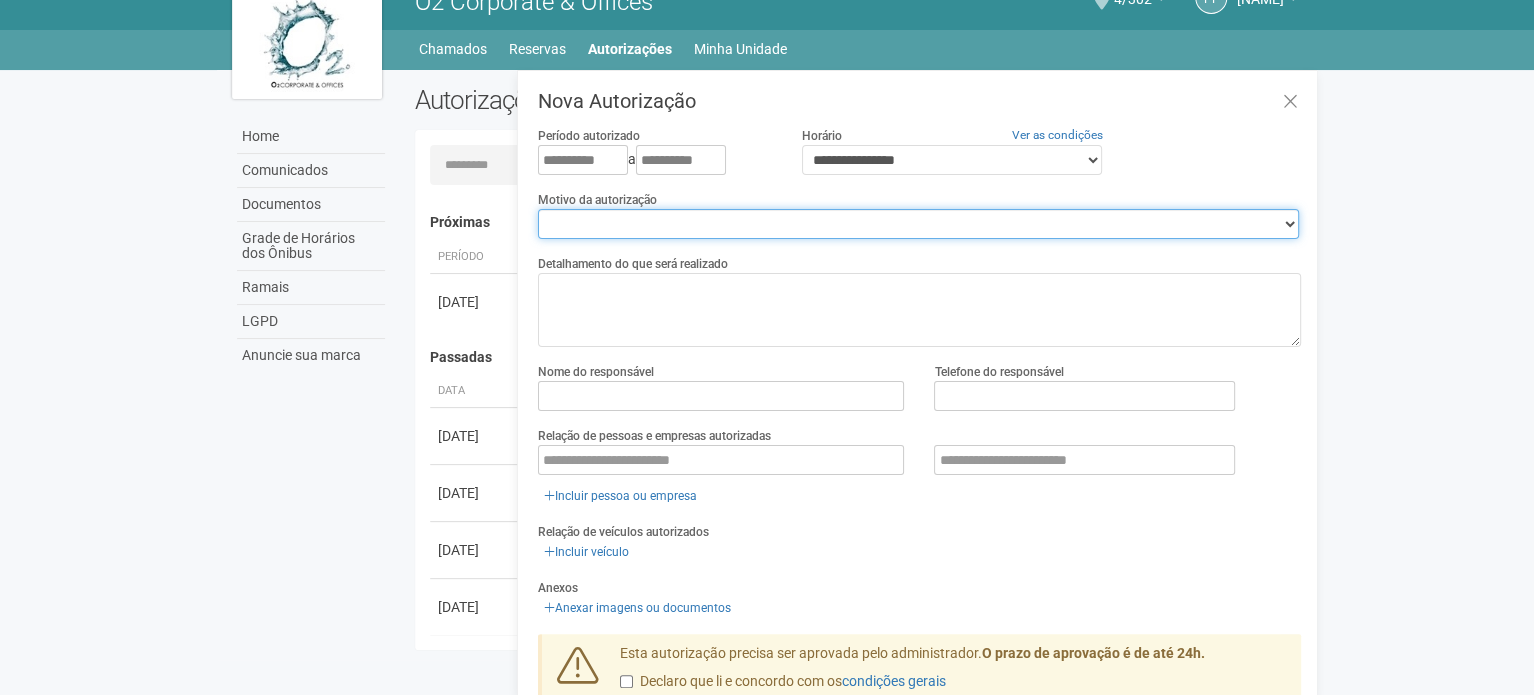 click on "**********" at bounding box center [918, 224] 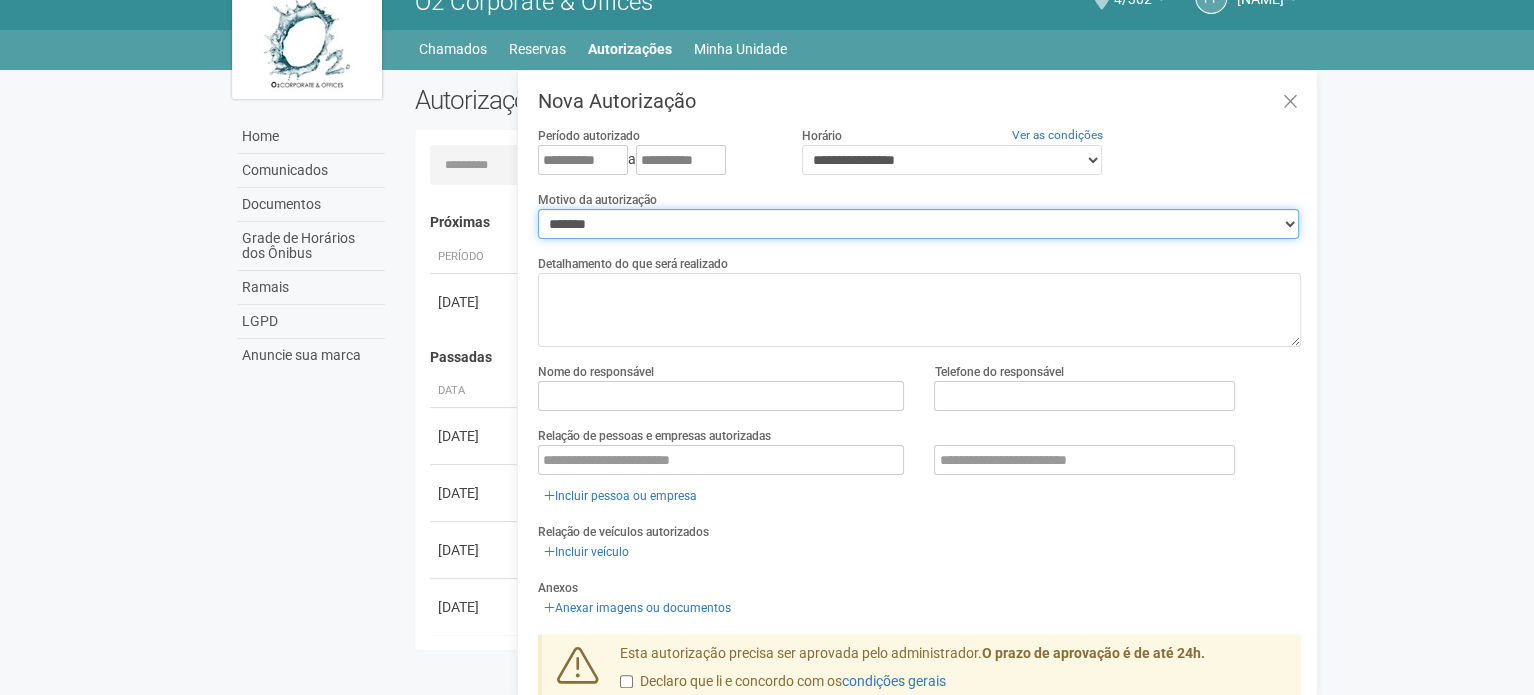 click on "**********" at bounding box center [918, 224] 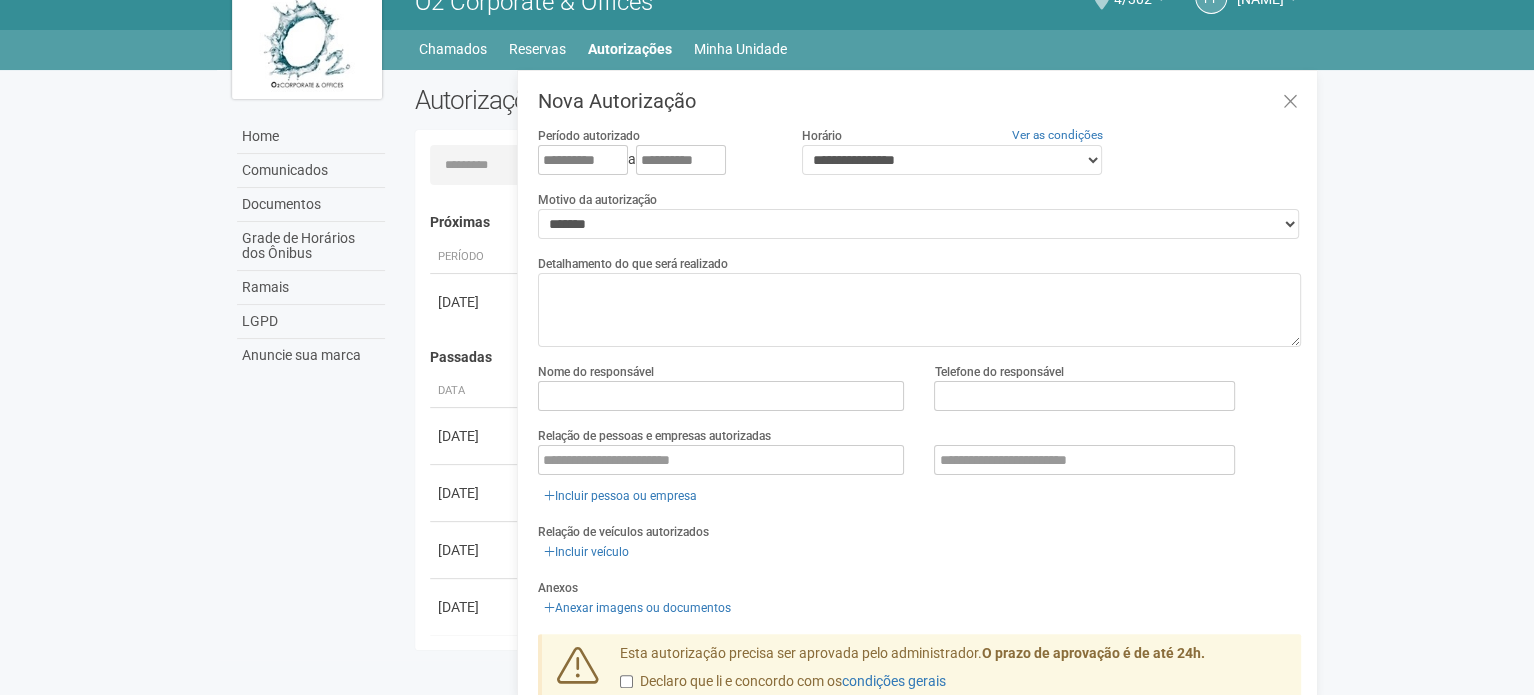 click on "Nome do responsável" at bounding box center [596, 372] 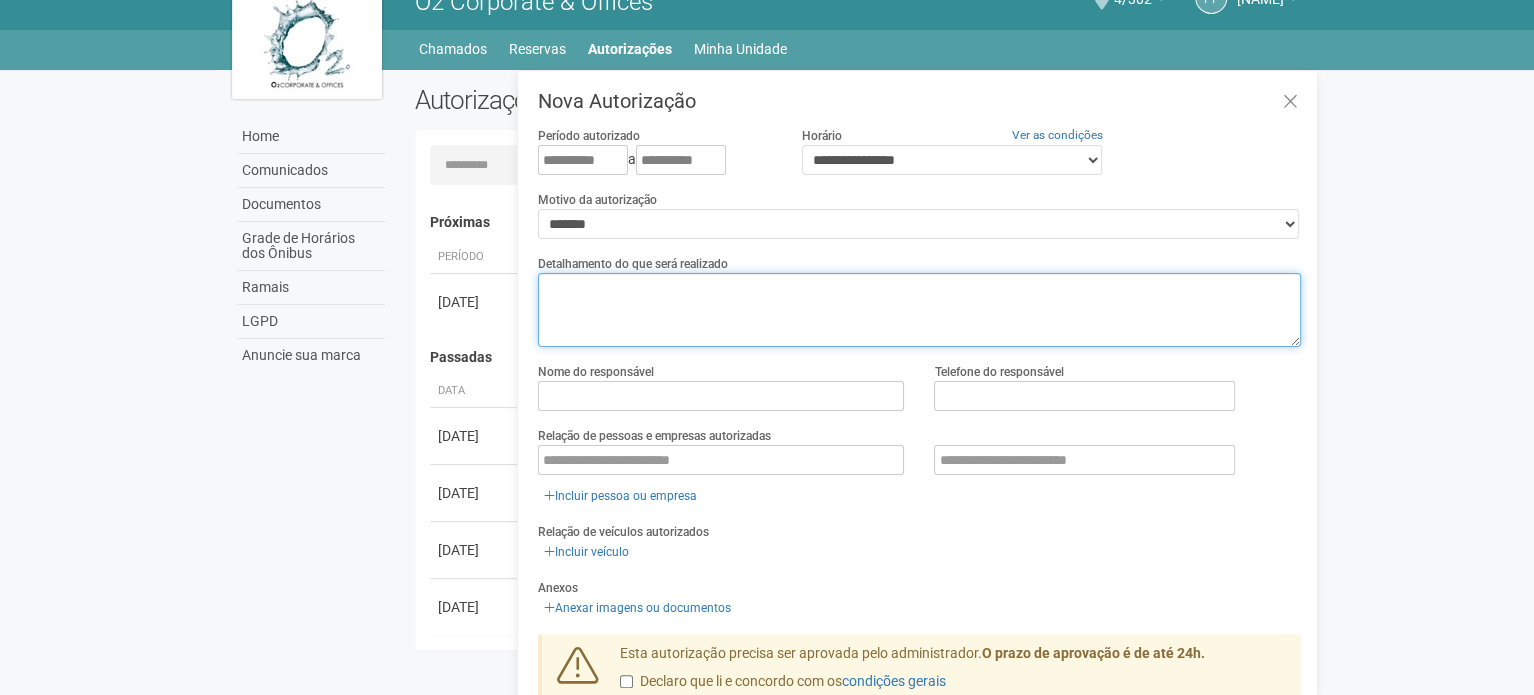 click at bounding box center (919, 310) 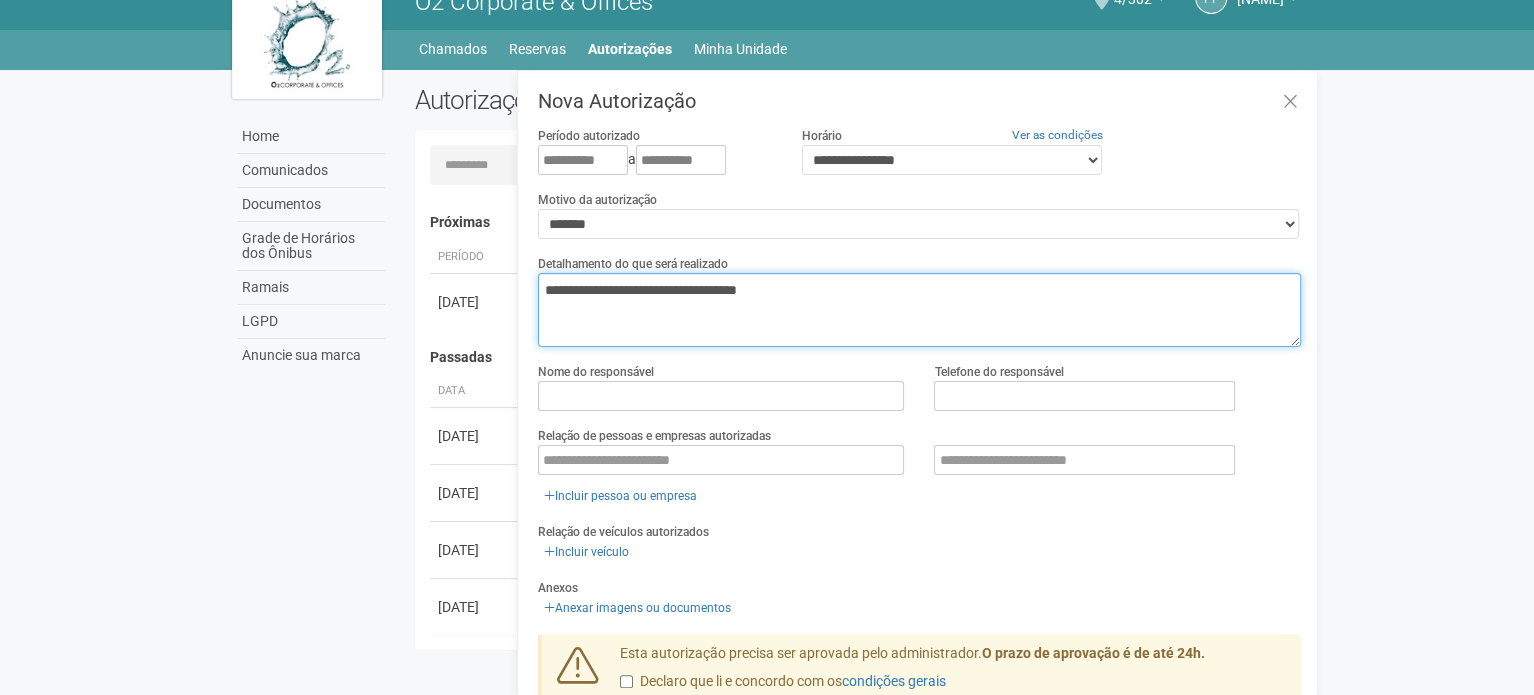 drag, startPoint x: 839, startPoint y: 290, endPoint x: 768, endPoint y: 288, distance: 71.02816 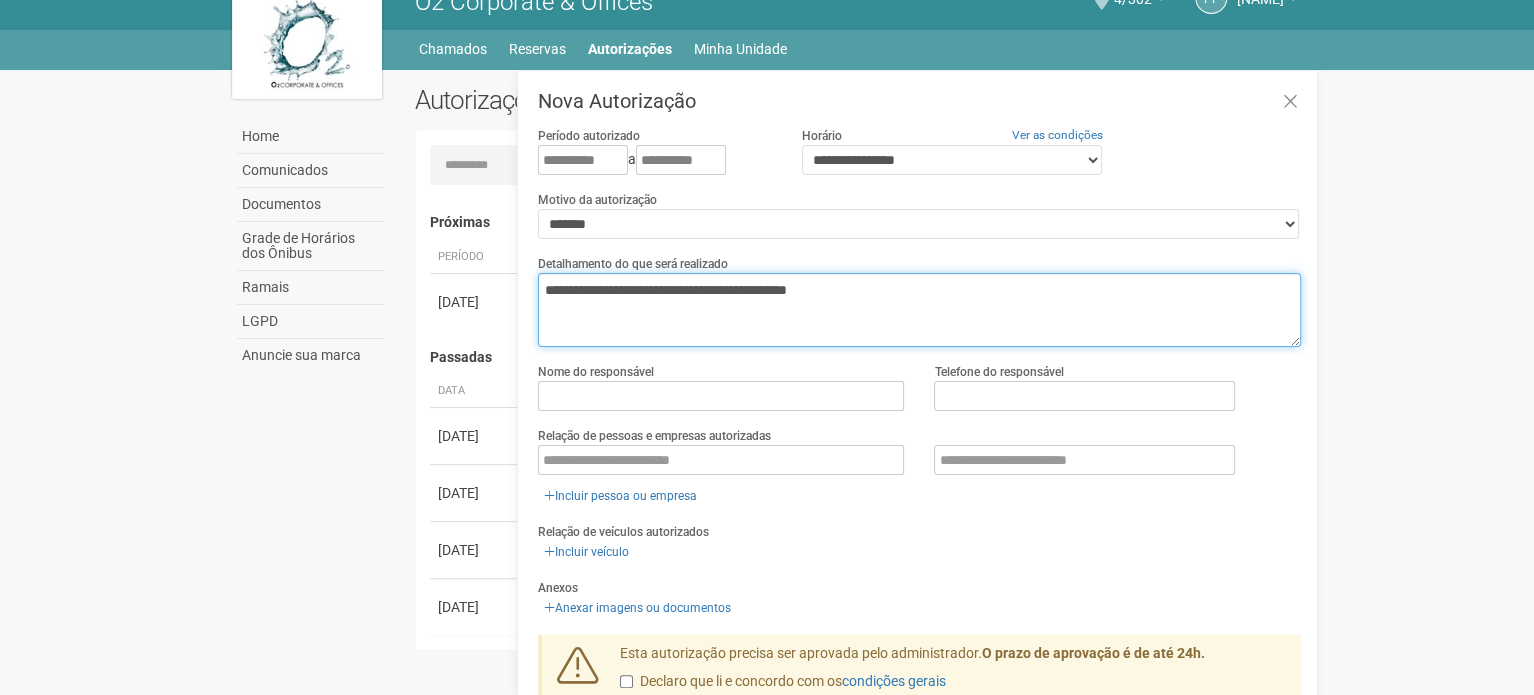 type on "**********" 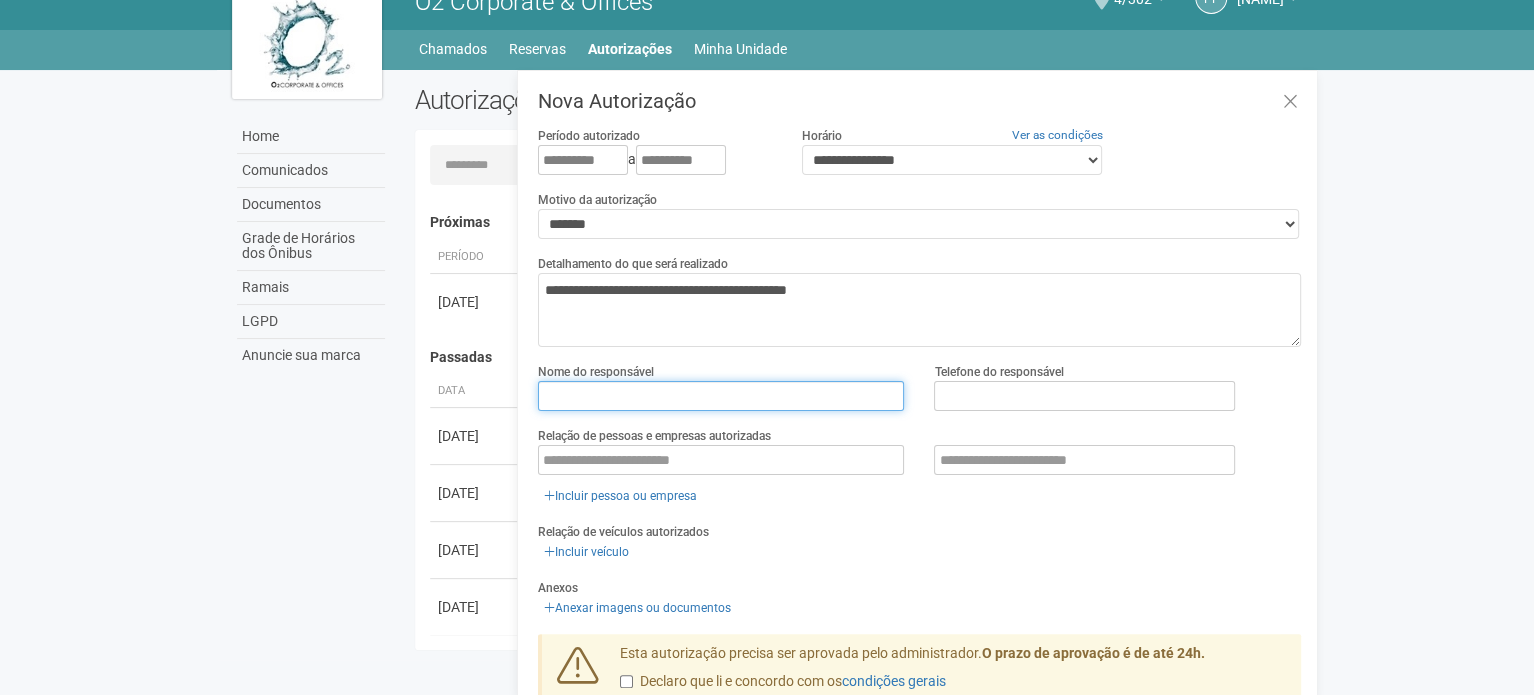 click at bounding box center [721, 396] 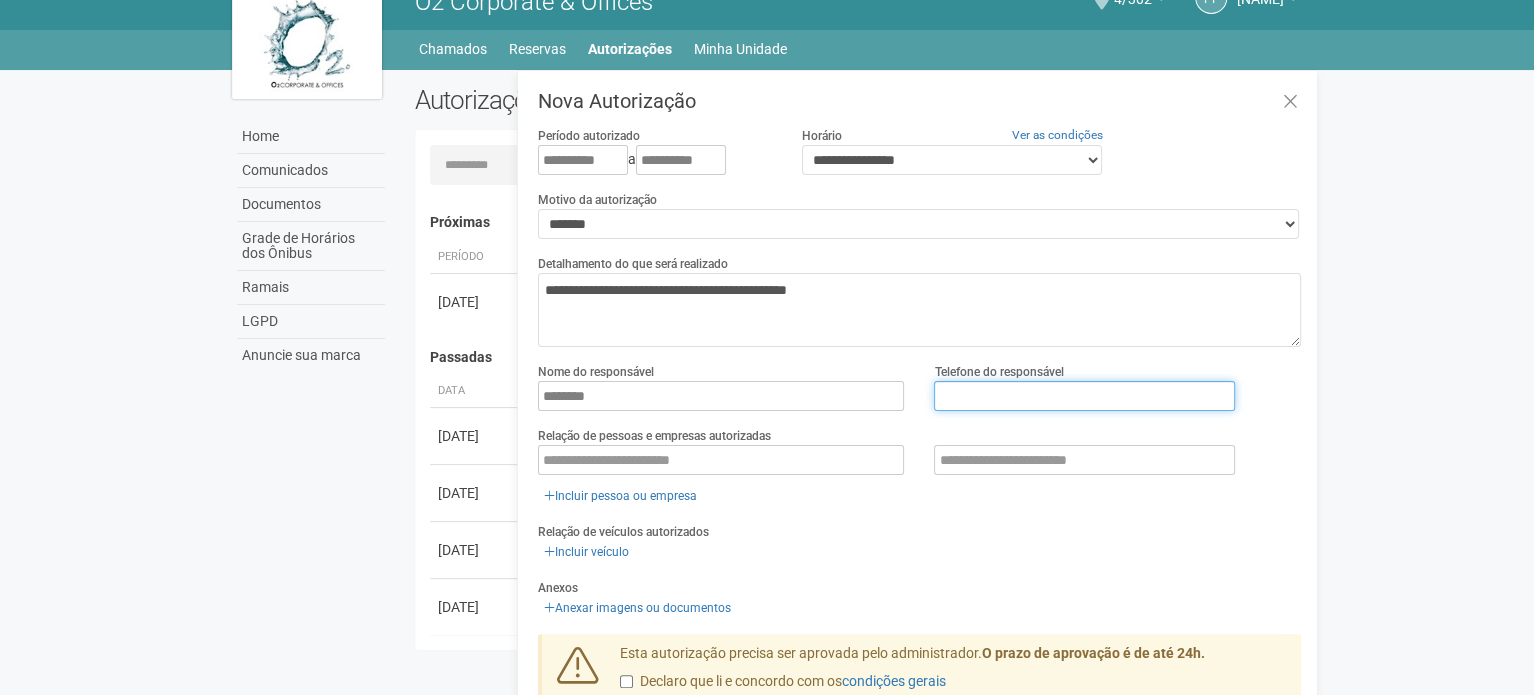click at bounding box center [1084, 396] 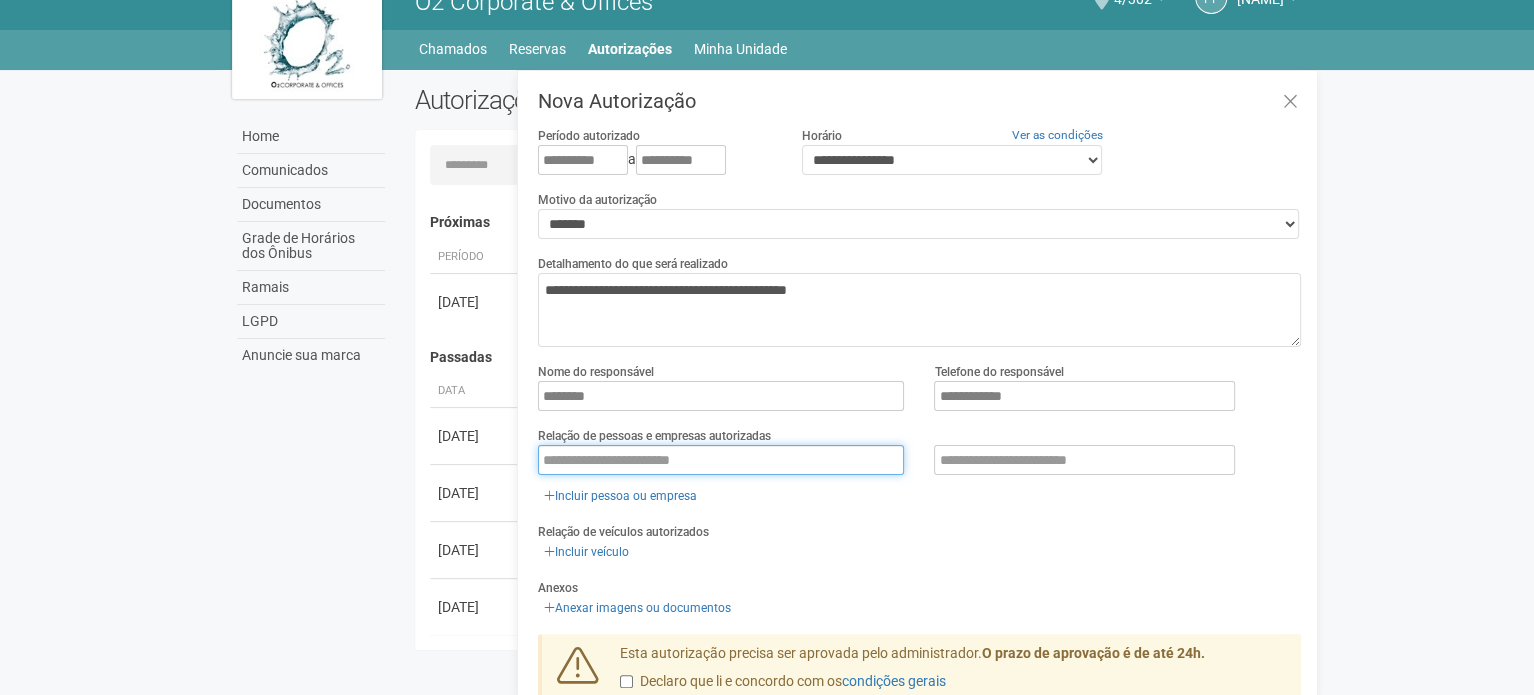 click at bounding box center (721, 460) 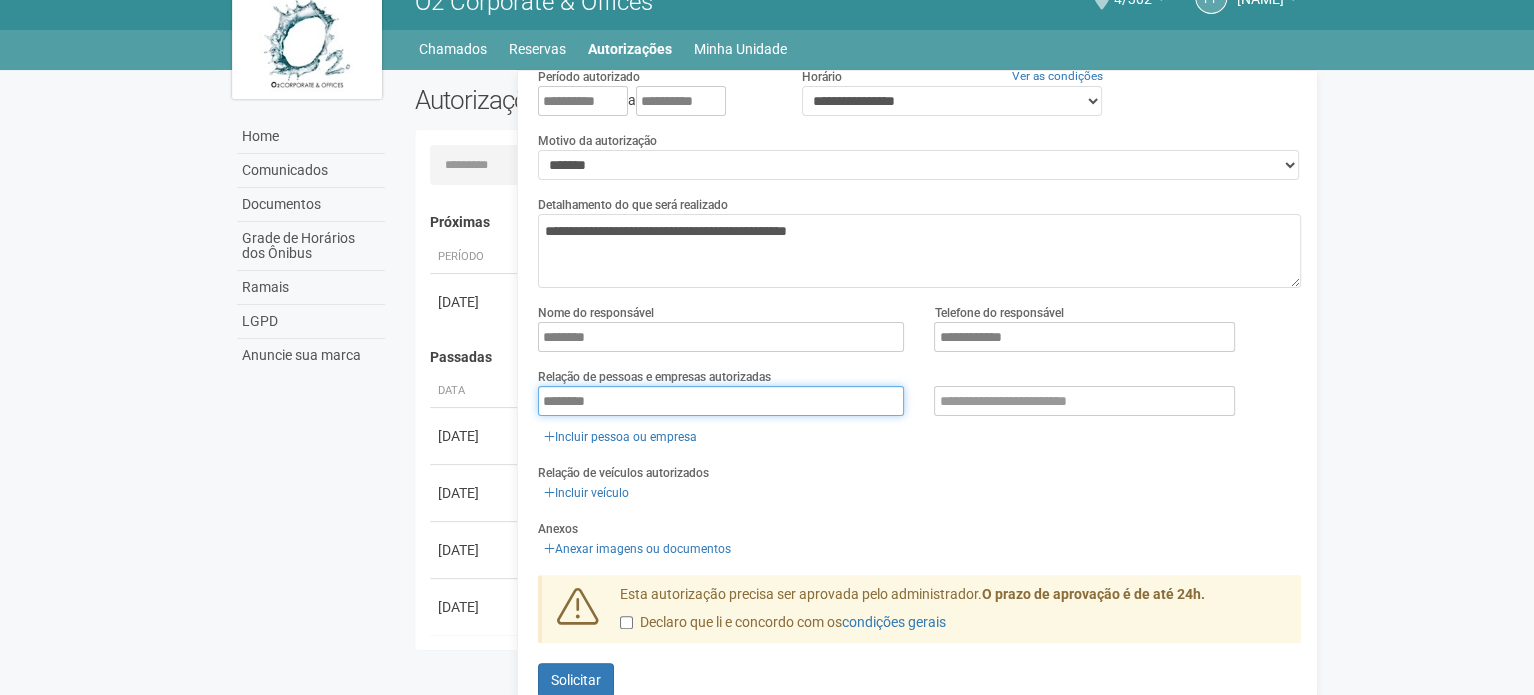 scroll, scrollTop: 90, scrollLeft: 0, axis: vertical 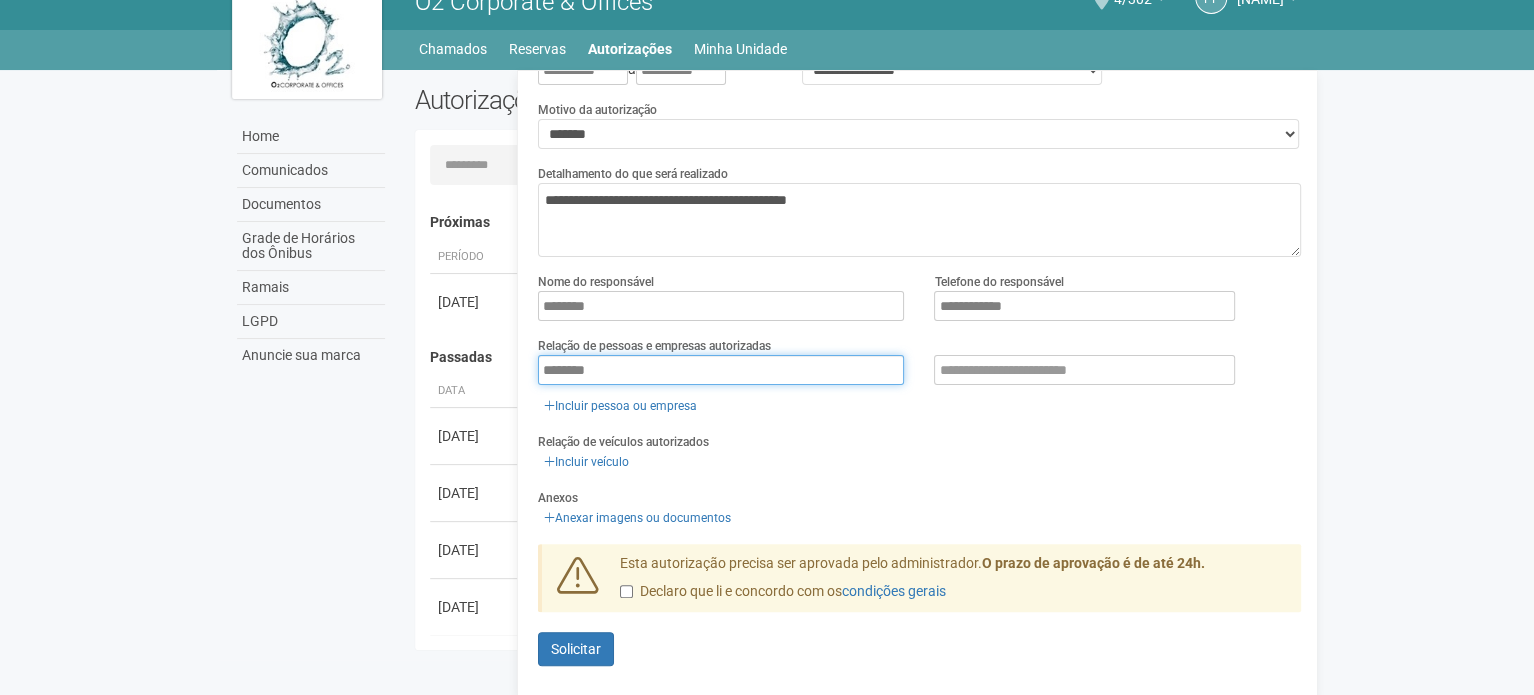 type on "********" 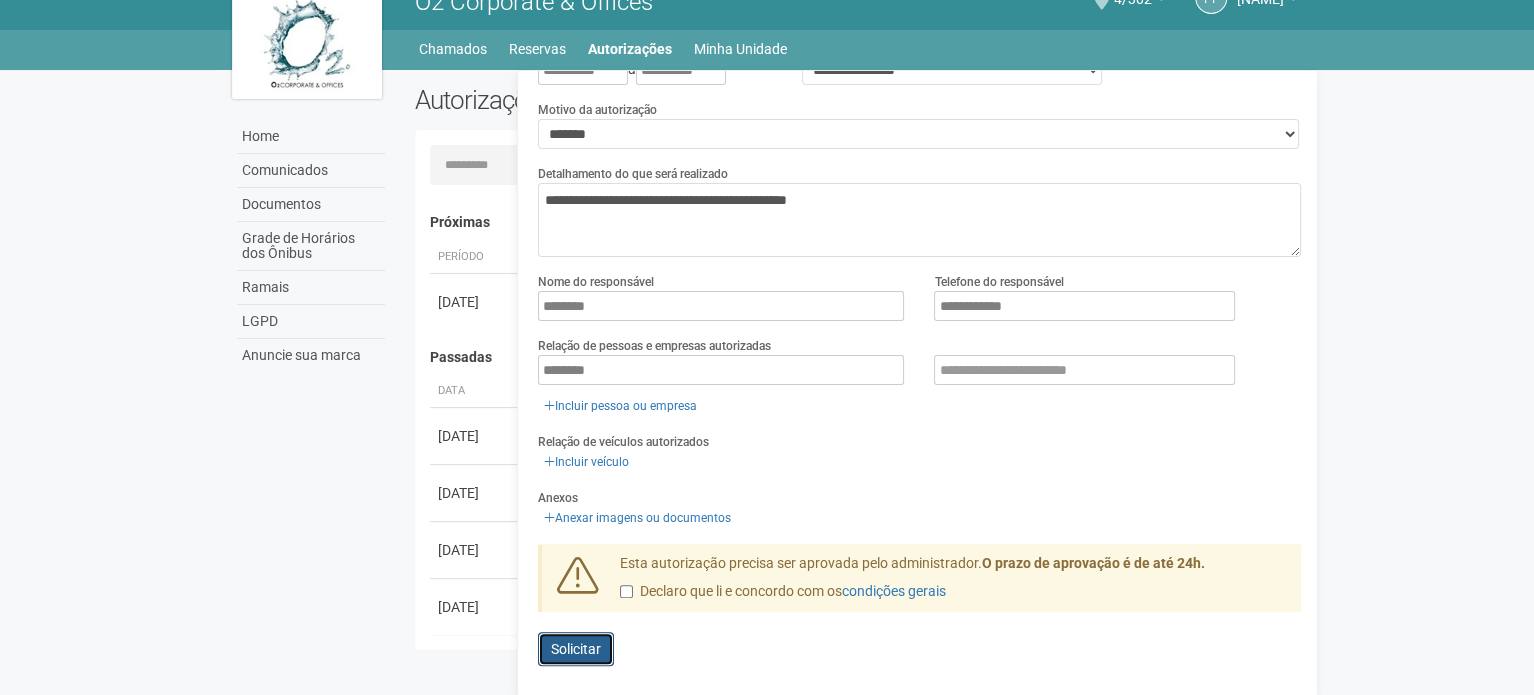 click on "Solicitar" at bounding box center (576, 649) 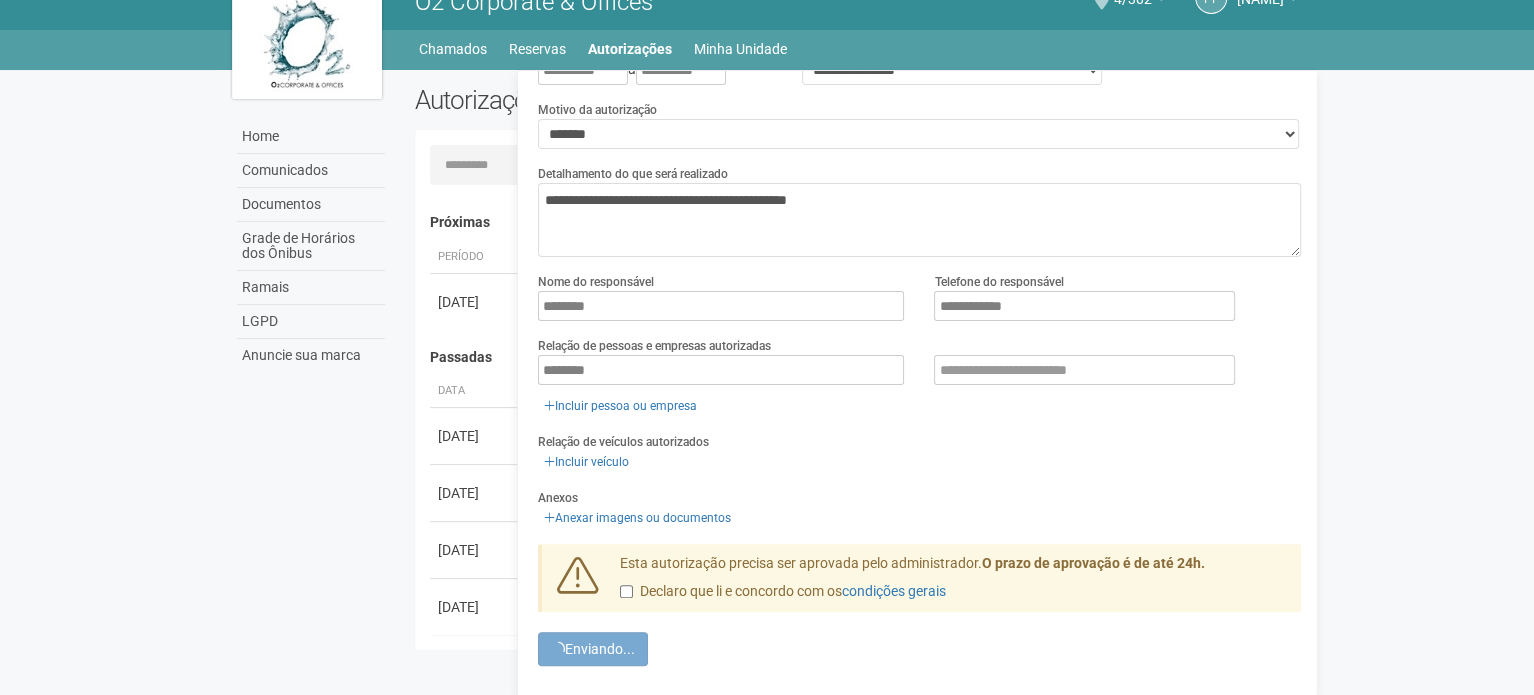 scroll, scrollTop: 0, scrollLeft: 0, axis: both 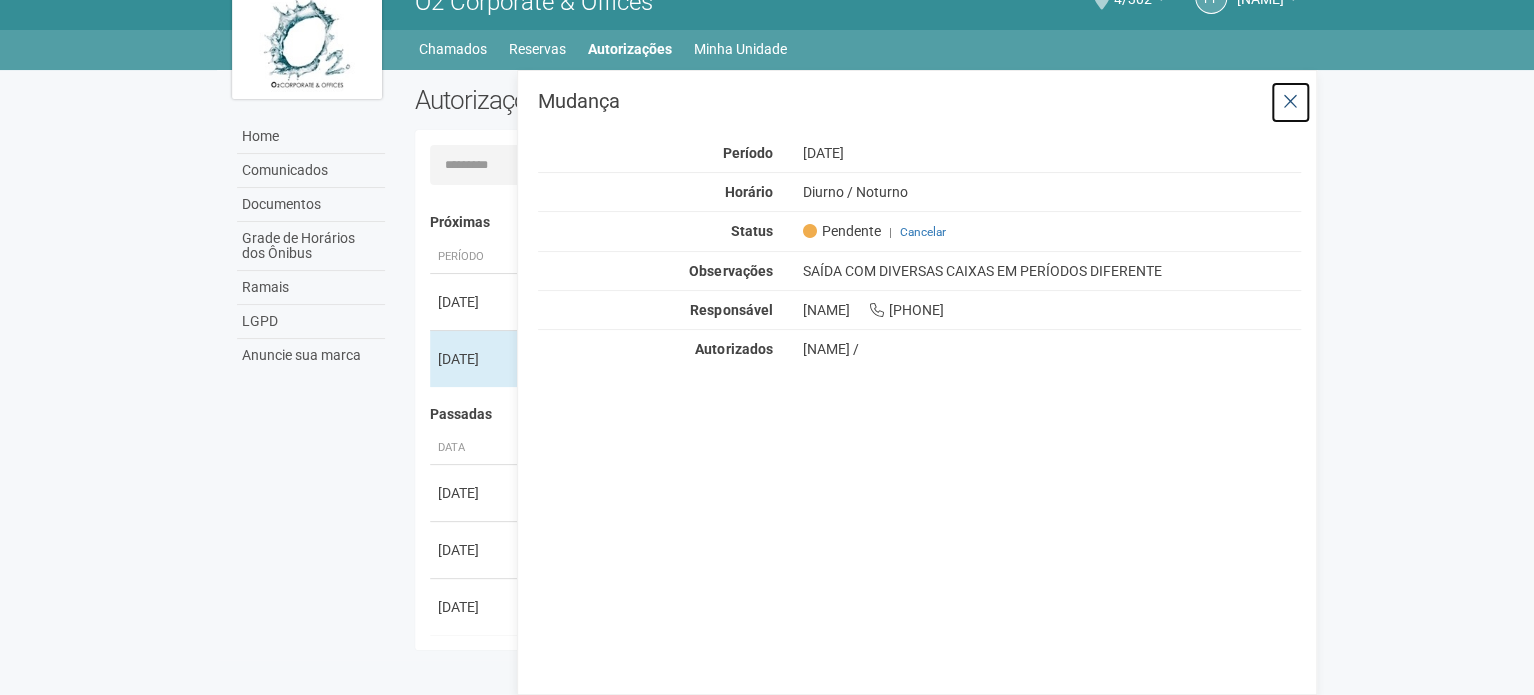 click at bounding box center (1290, 102) 